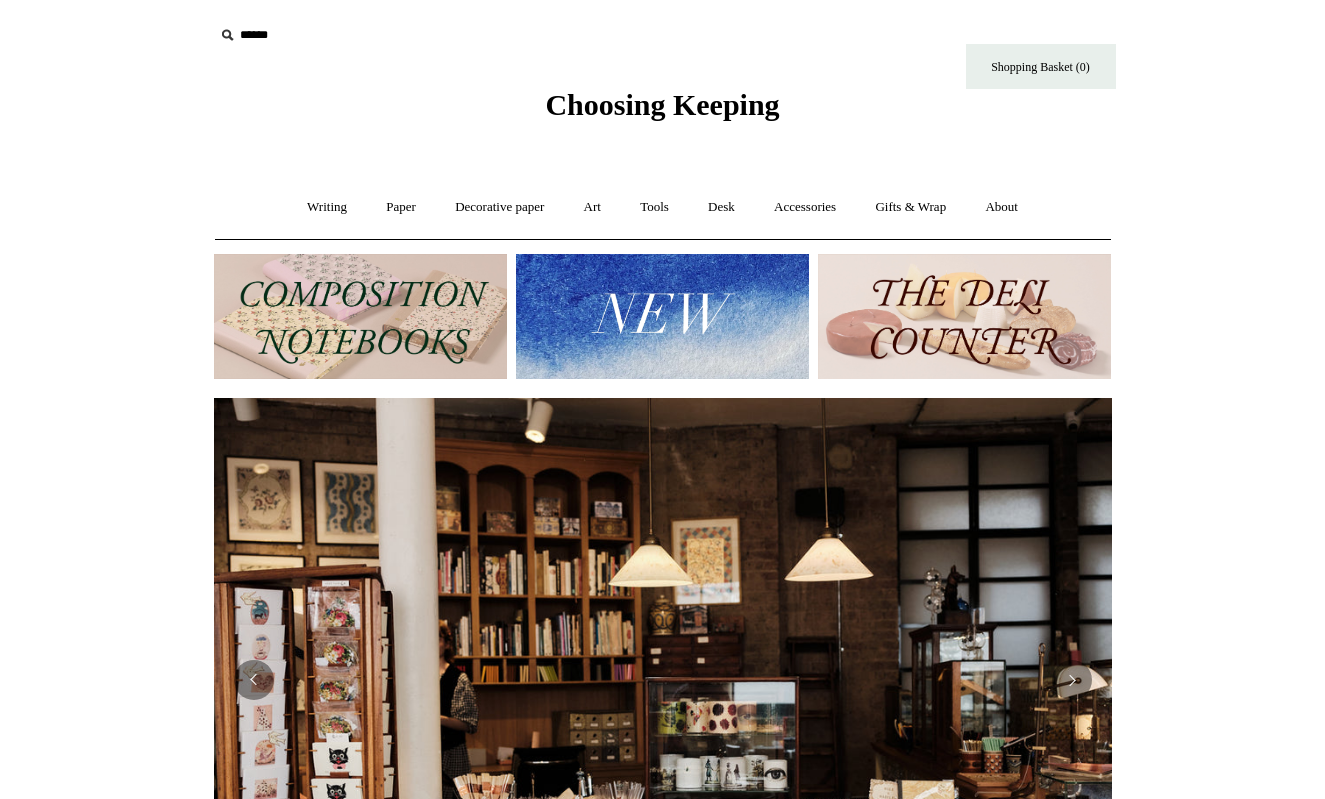 scroll, scrollTop: 0, scrollLeft: 0, axis: both 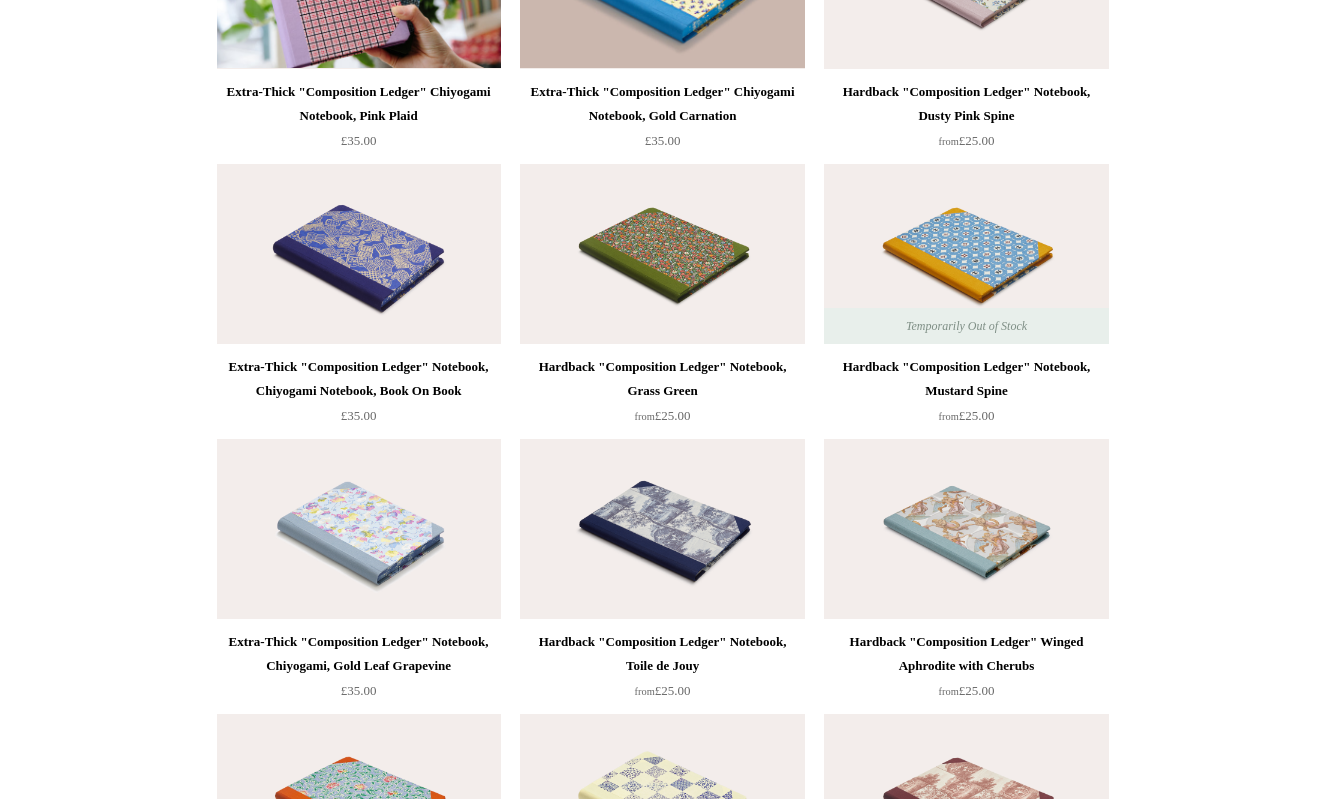 click at bounding box center (359, 254) 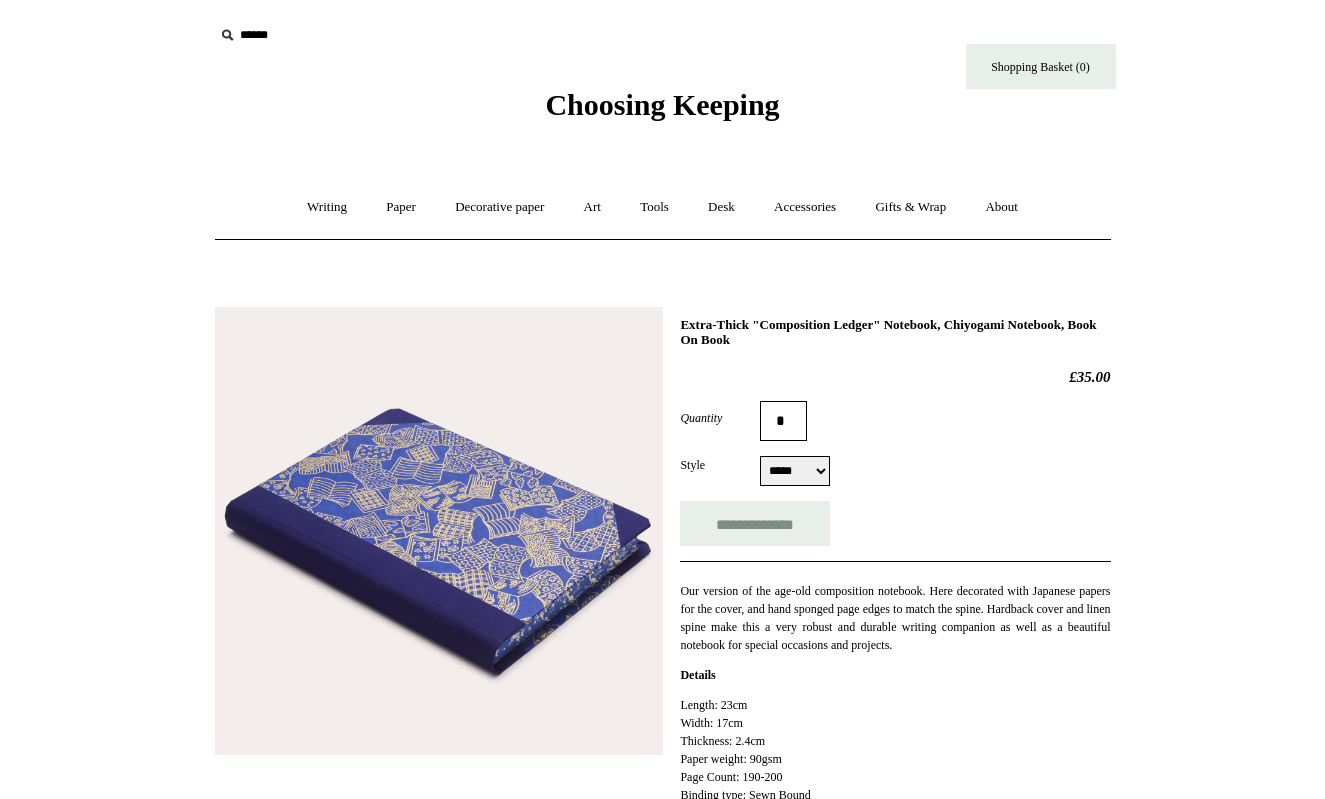 scroll, scrollTop: 0, scrollLeft: 0, axis: both 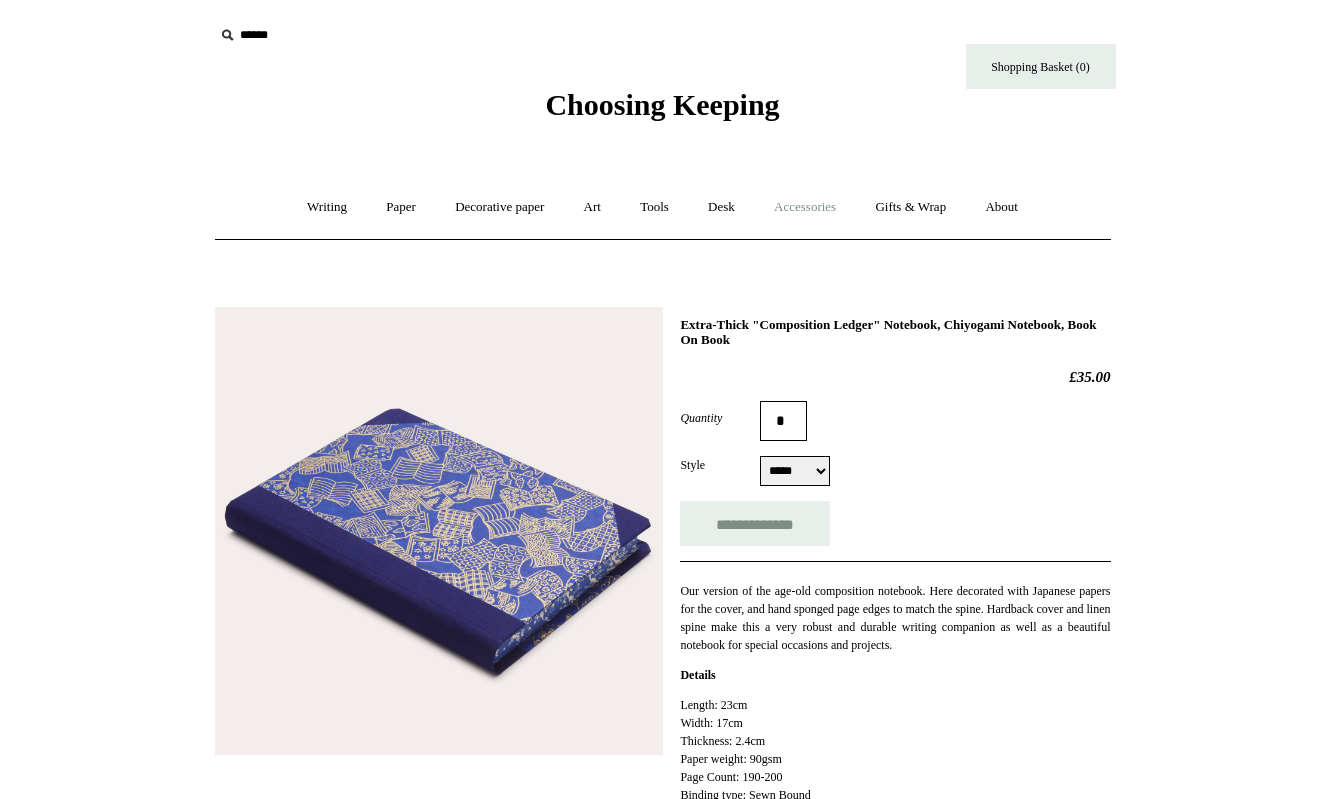 click on "Accessories +" at bounding box center (805, 207) 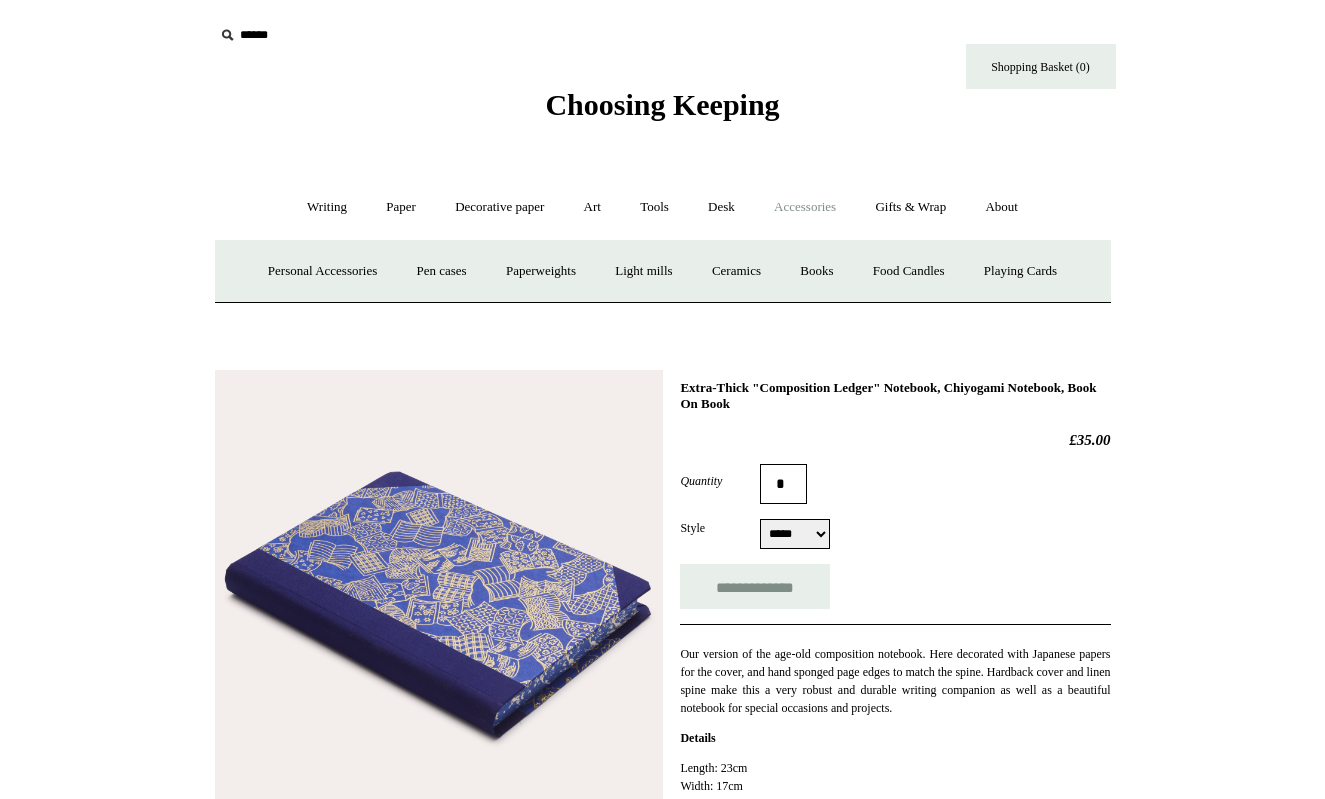 click on "Accessories -" at bounding box center (805, 207) 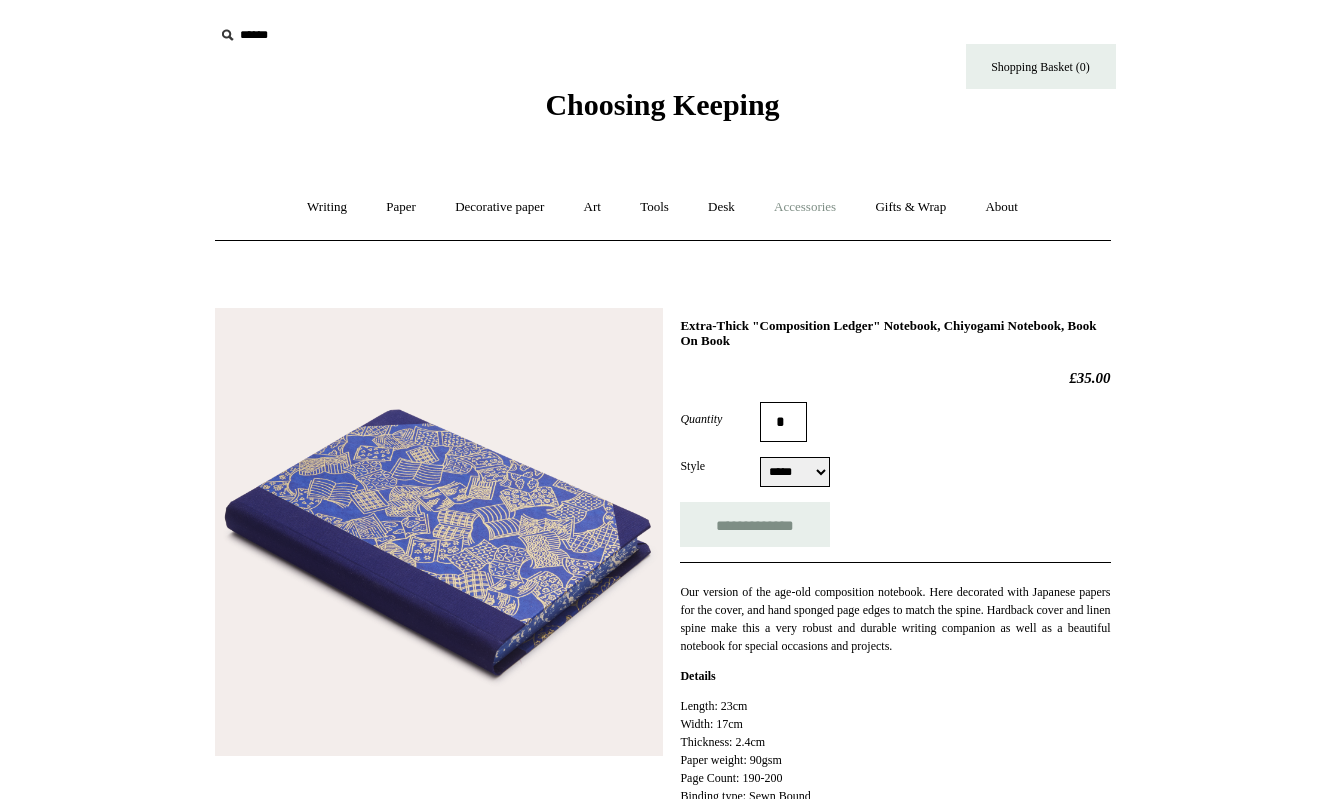click on "Accessories +" at bounding box center [805, 207] 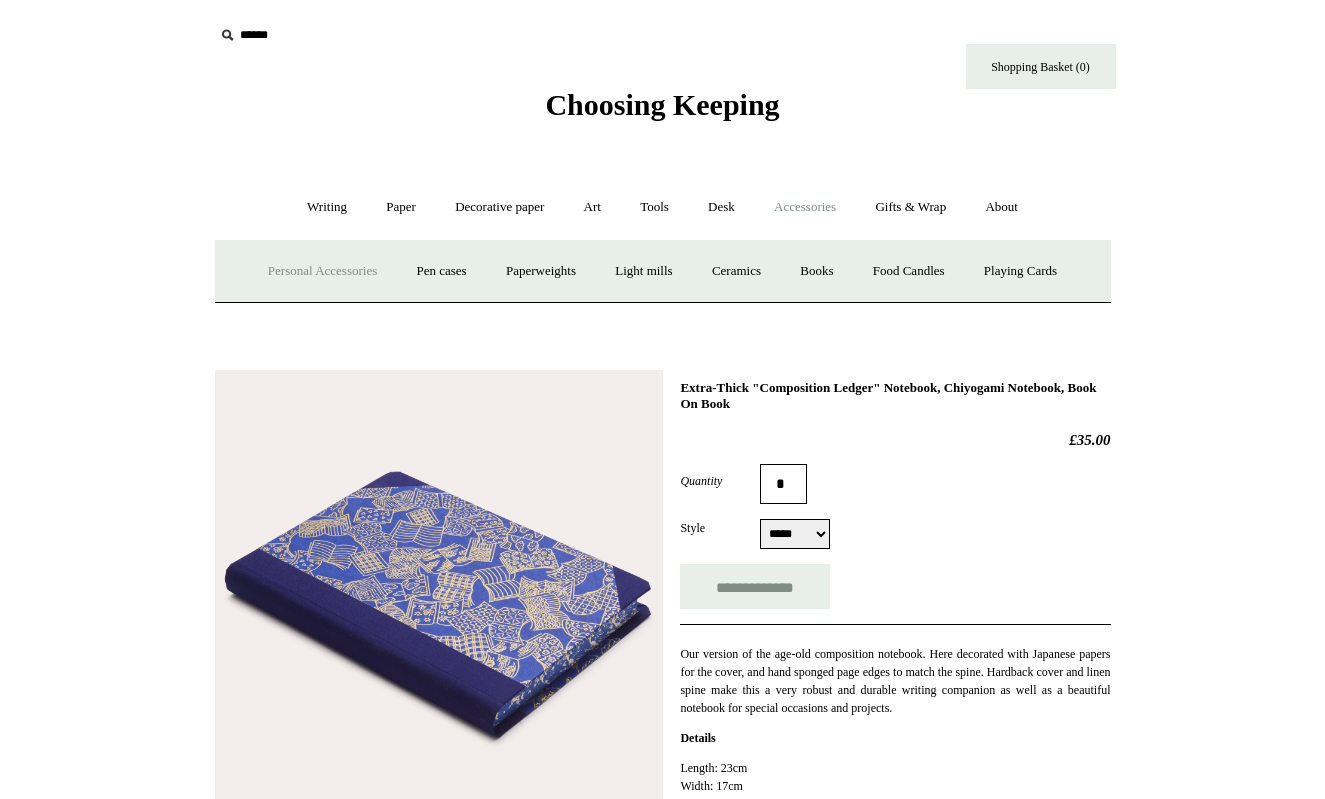 click on "Personal Accessories +" at bounding box center (322, 271) 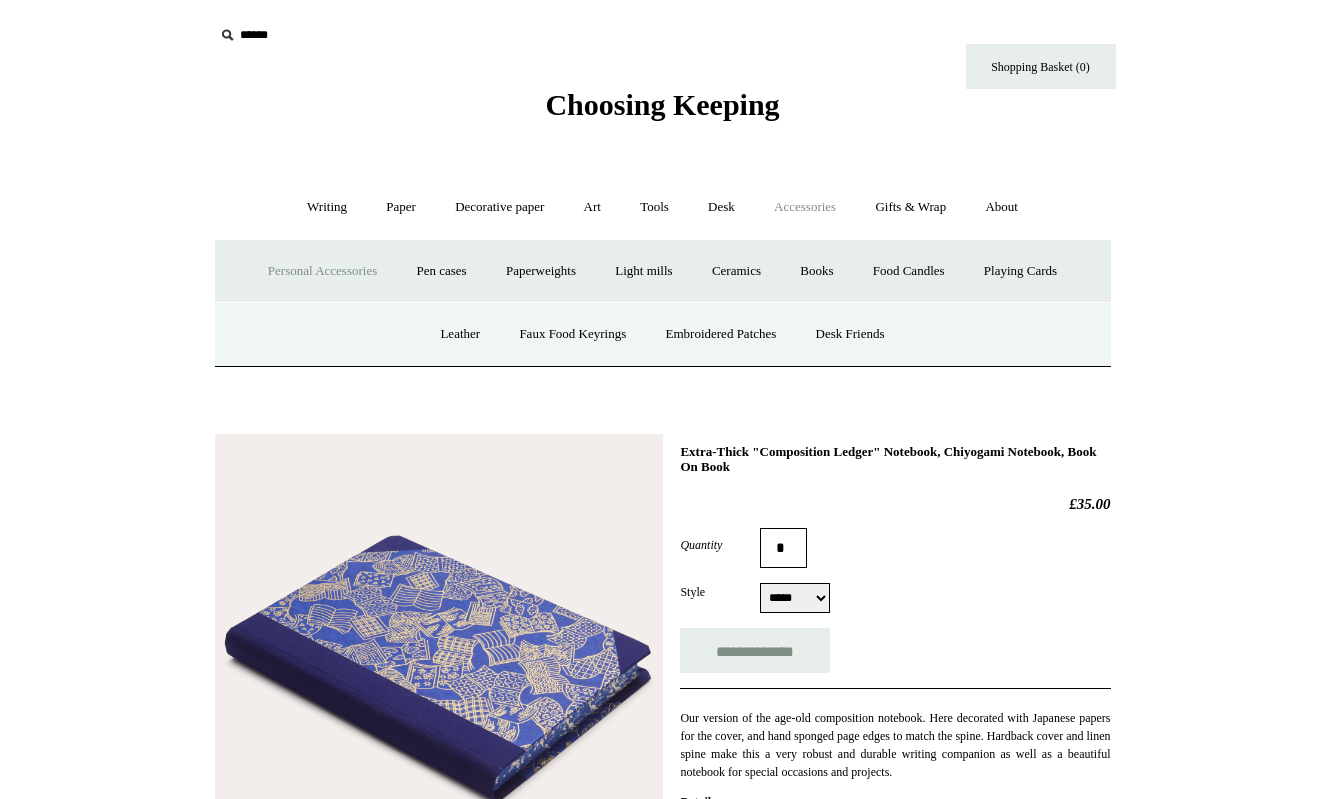 click on "Personal Accessories -" at bounding box center (322, 271) 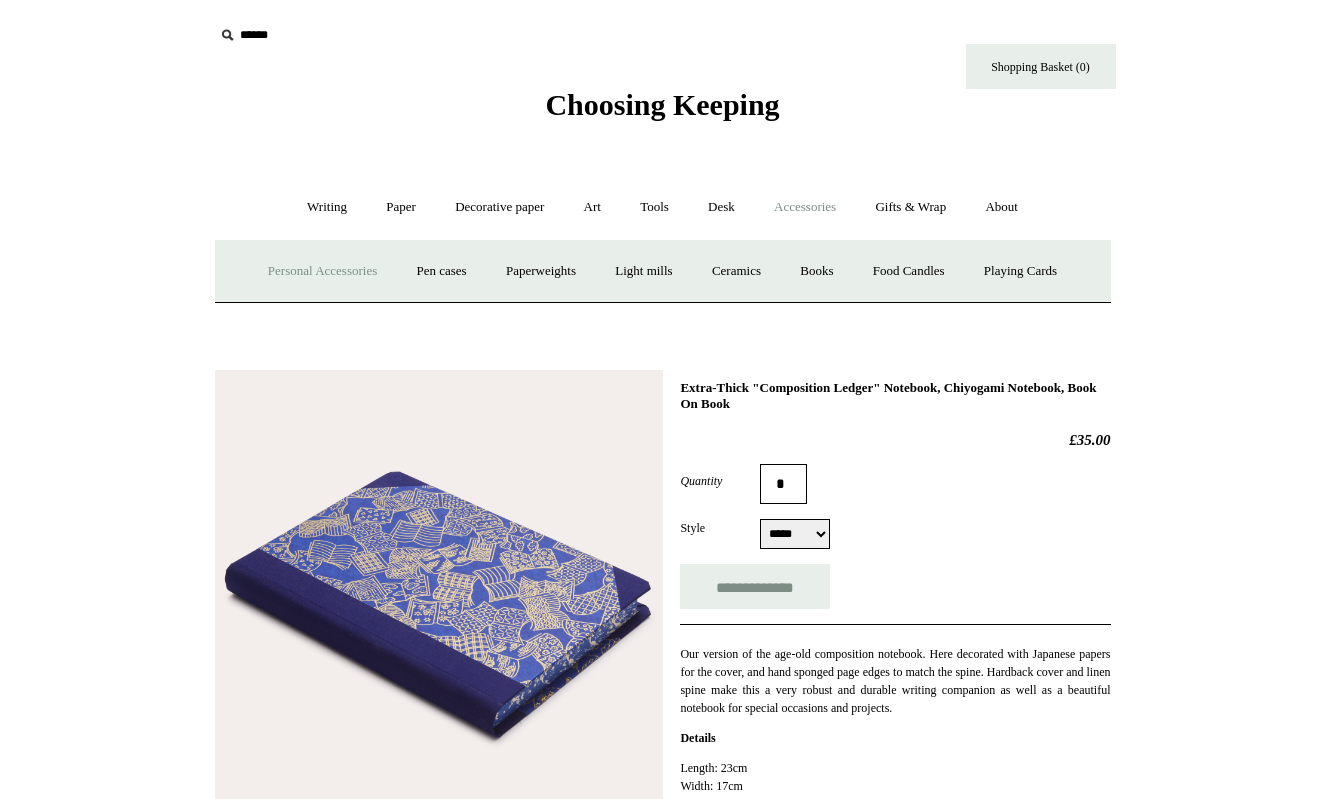 click on "Personal Accessories +" at bounding box center (322, 271) 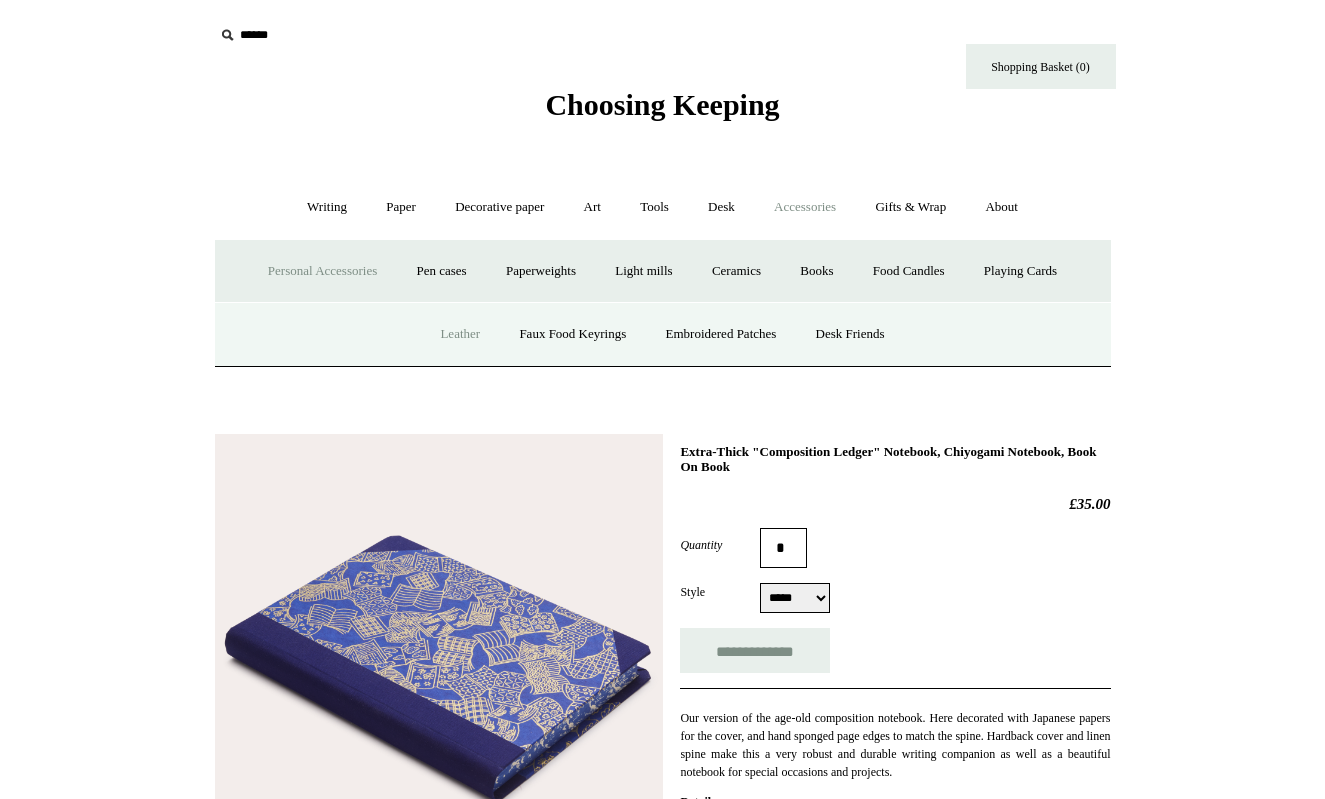 click on "Leather" at bounding box center (460, 334) 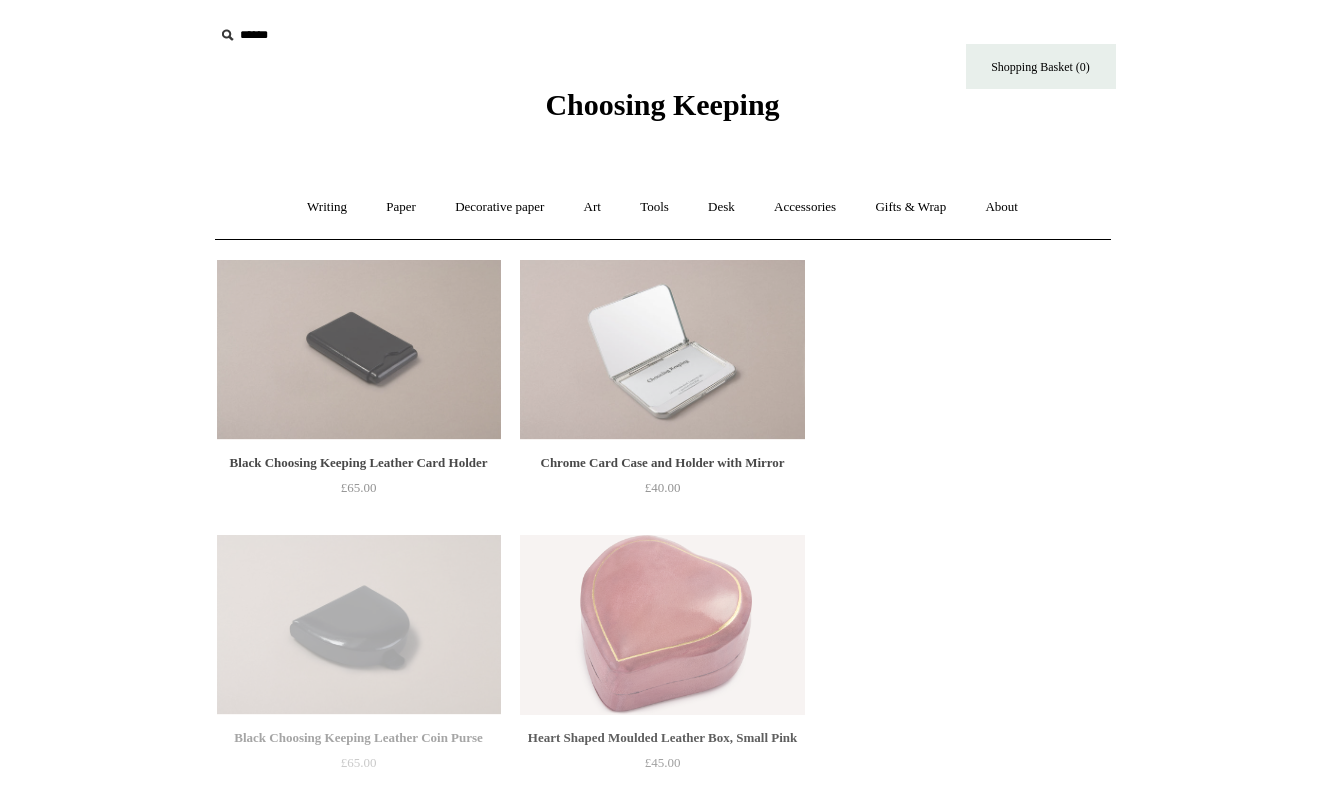scroll, scrollTop: 0, scrollLeft: 0, axis: both 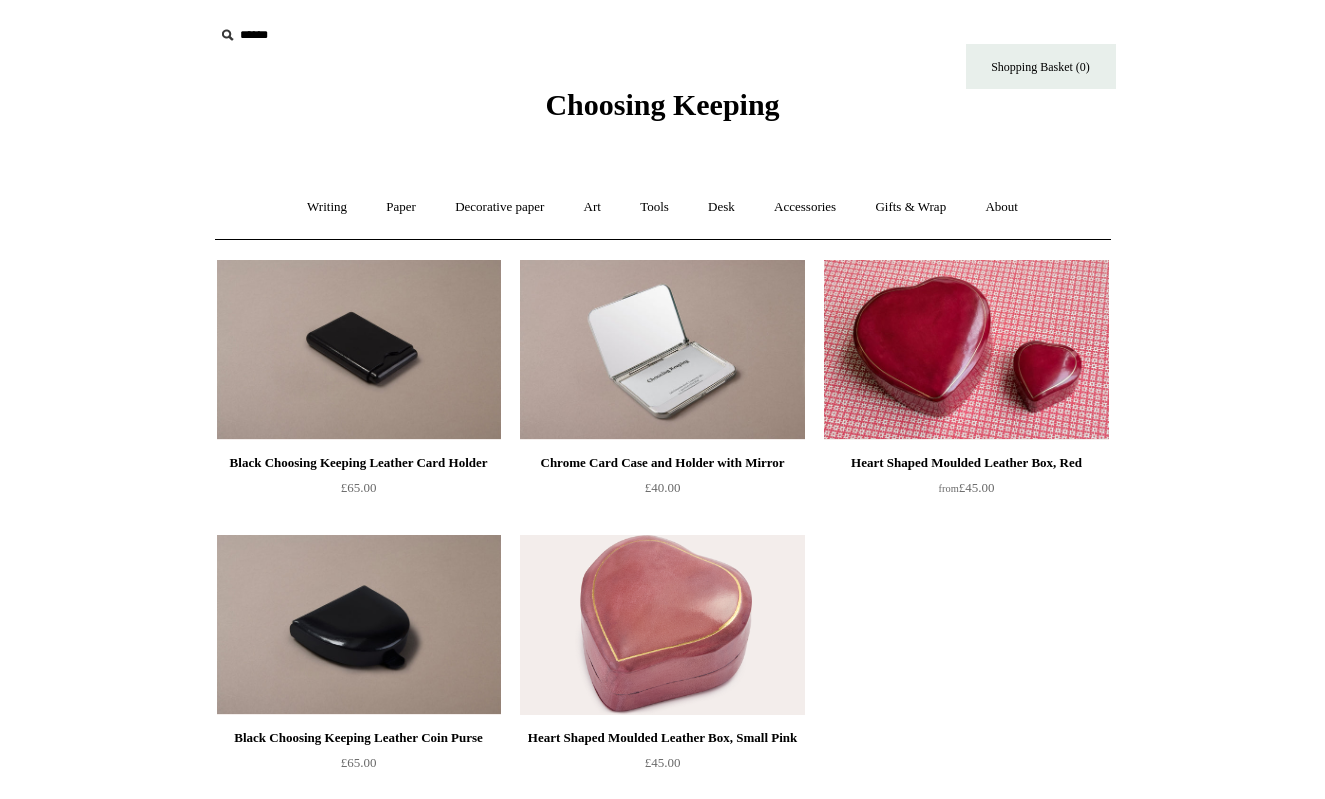 click at bounding box center (662, 350) 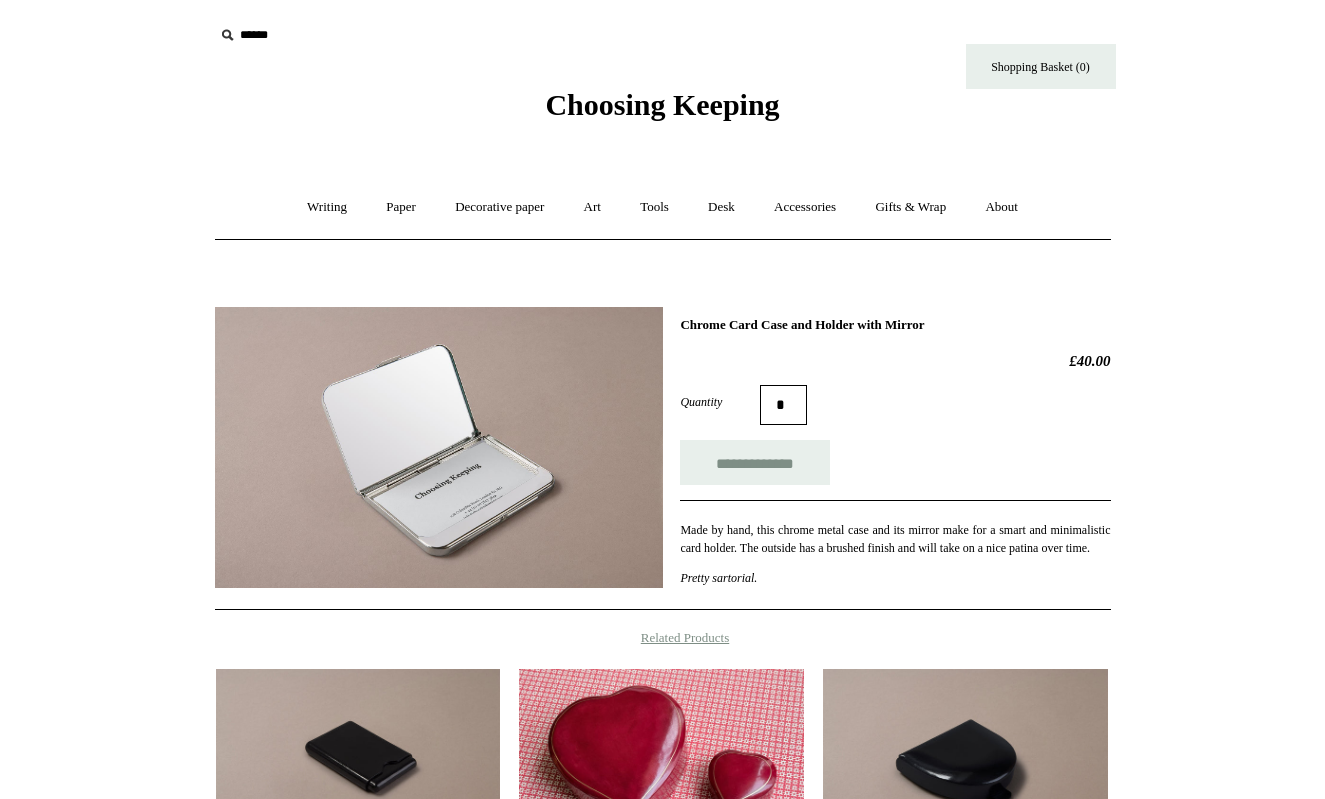 scroll, scrollTop: 0, scrollLeft: 0, axis: both 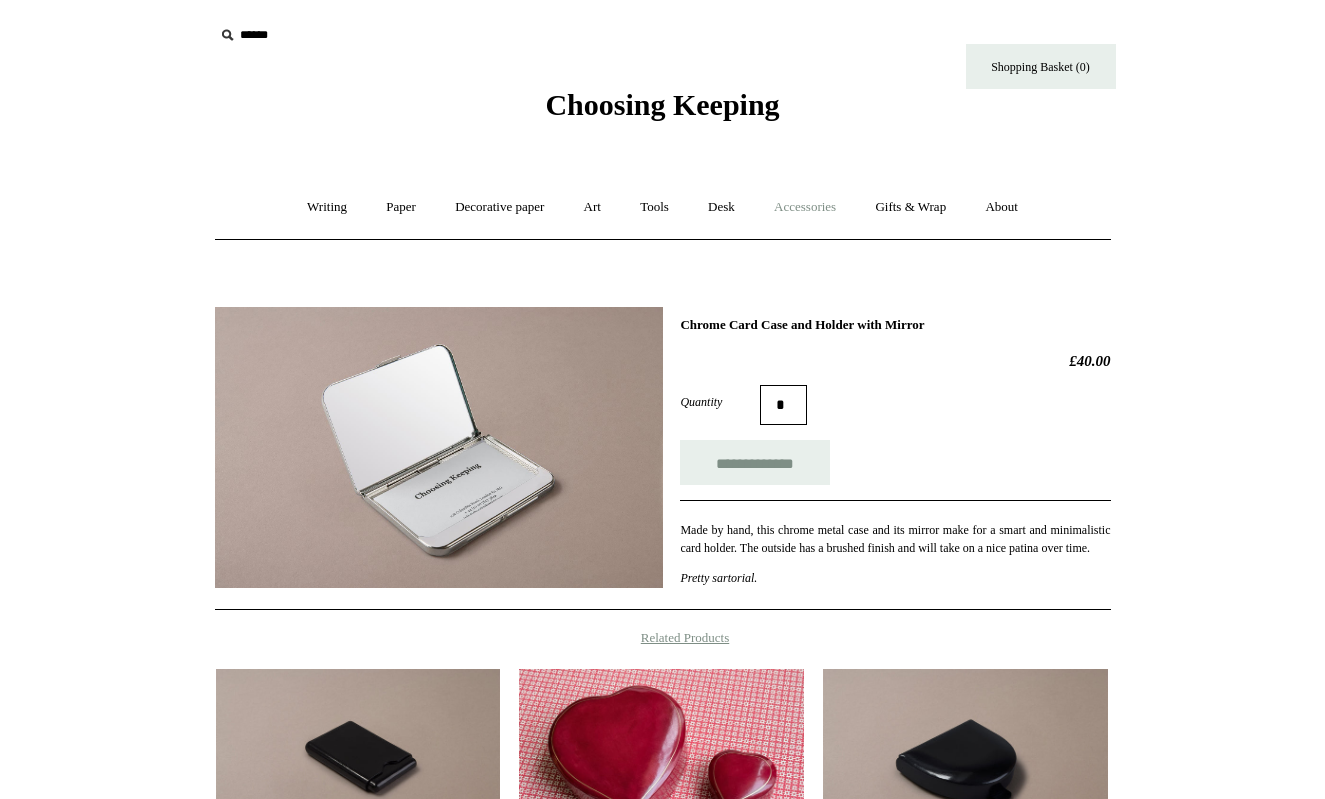 click on "Accessories +" at bounding box center (805, 207) 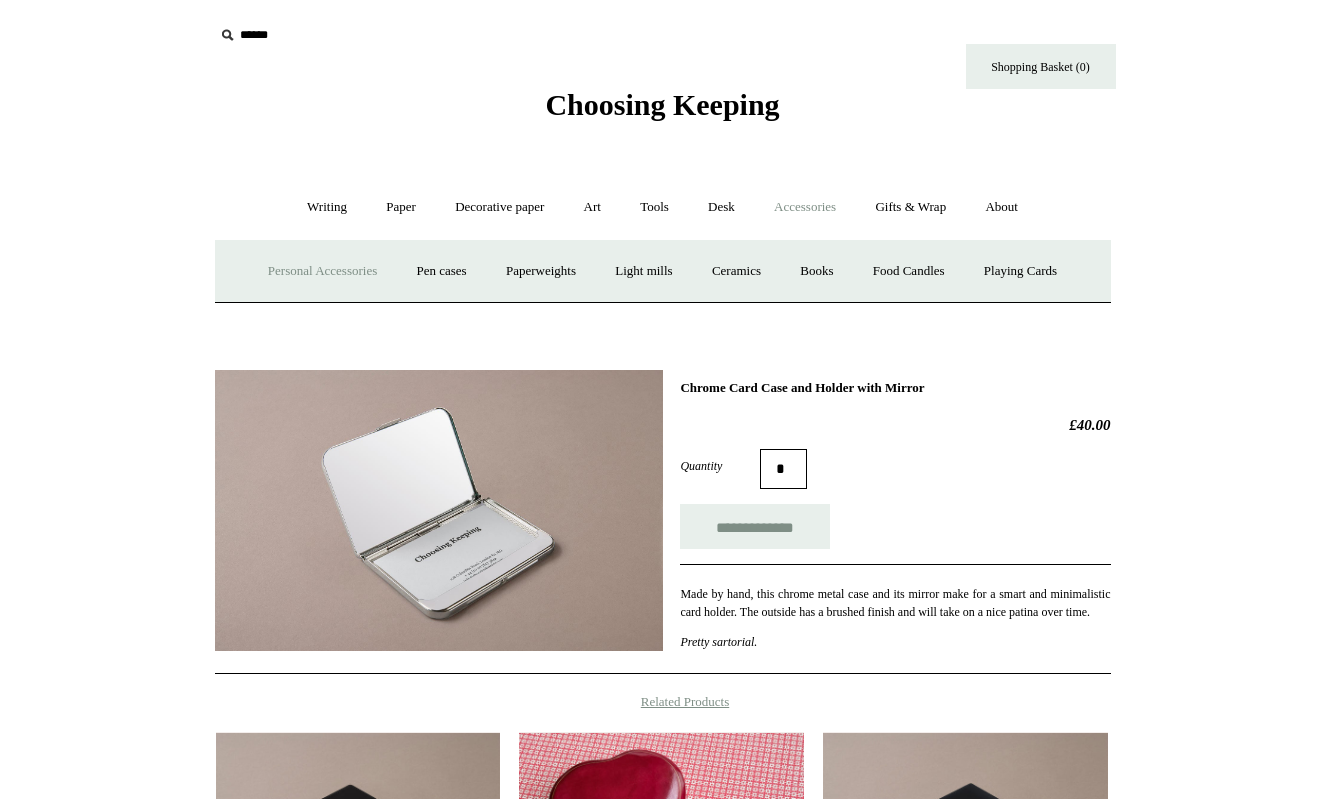click on "Personal Accessories +" at bounding box center [322, 271] 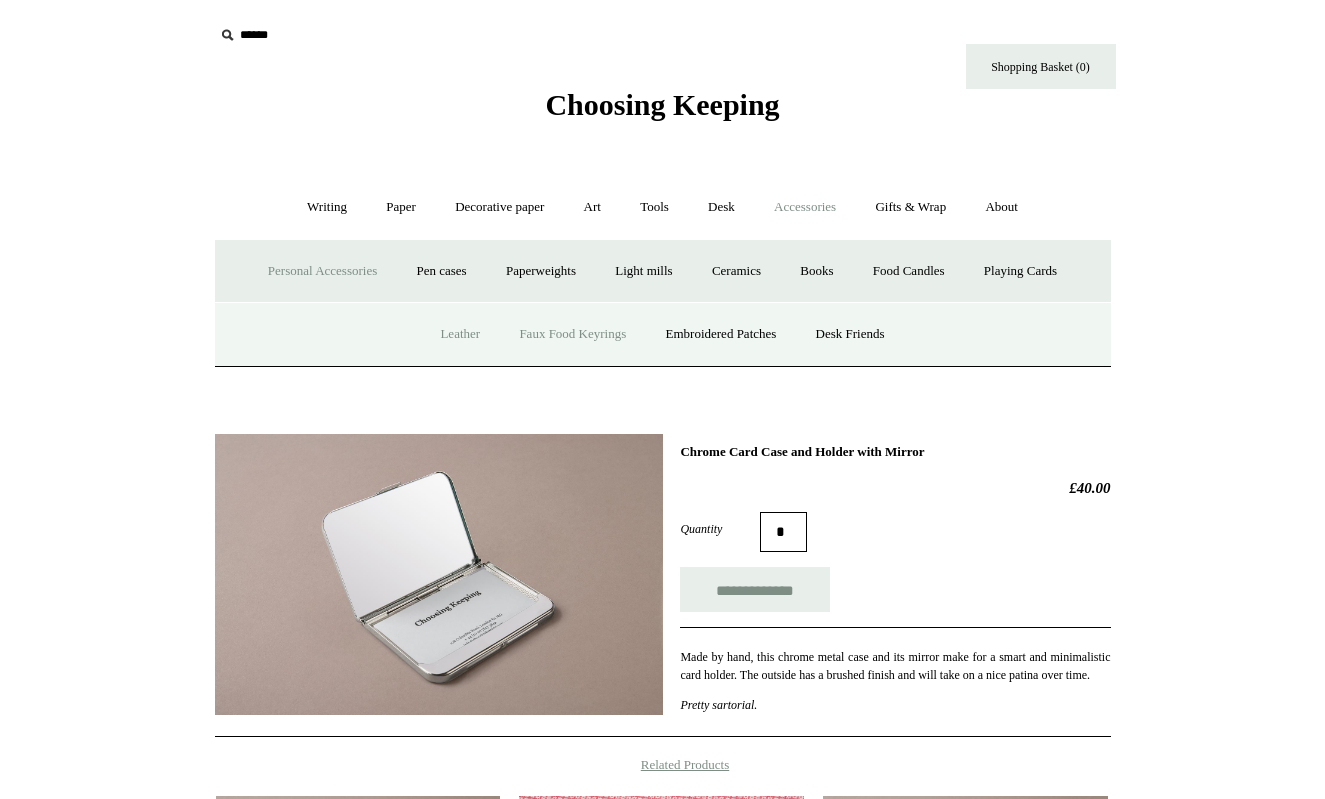 click on "Faux Food Keyrings" at bounding box center [572, 334] 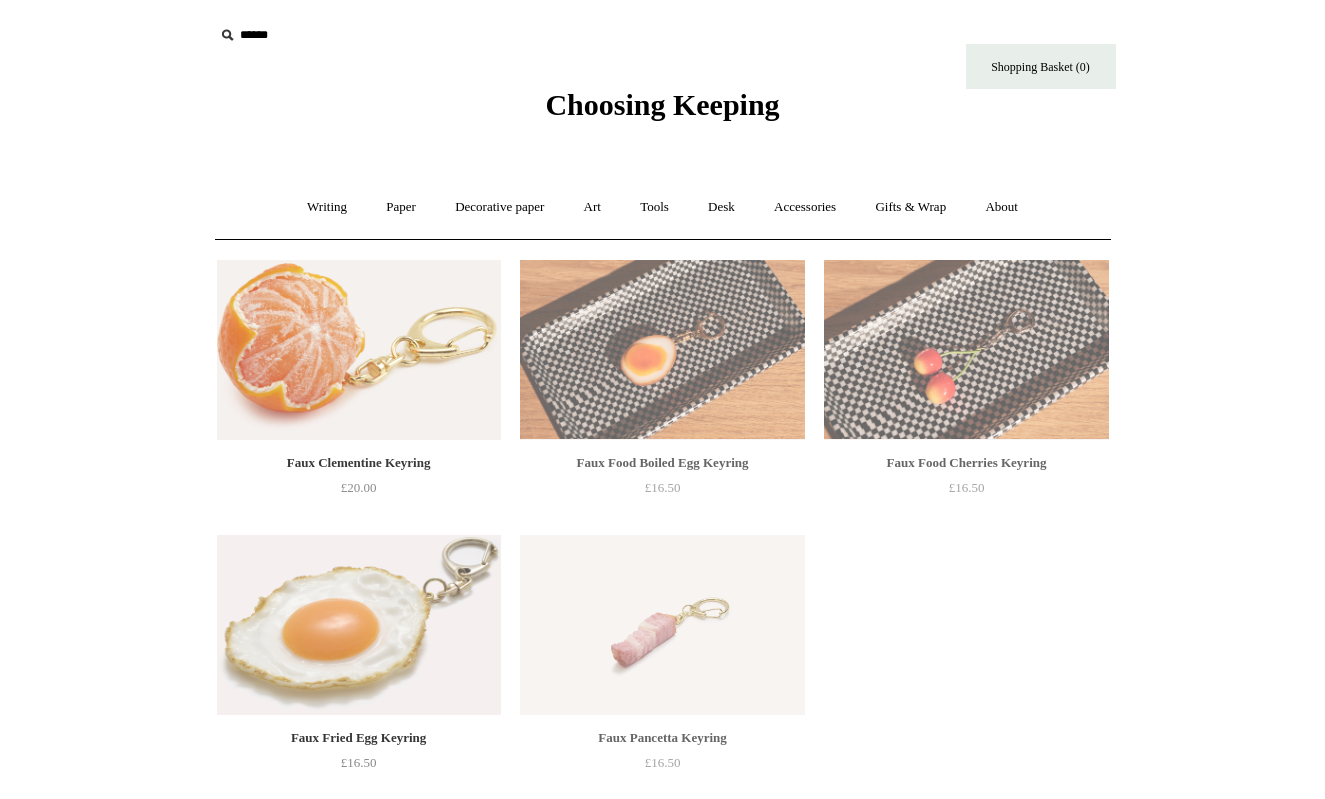 scroll, scrollTop: 0, scrollLeft: 0, axis: both 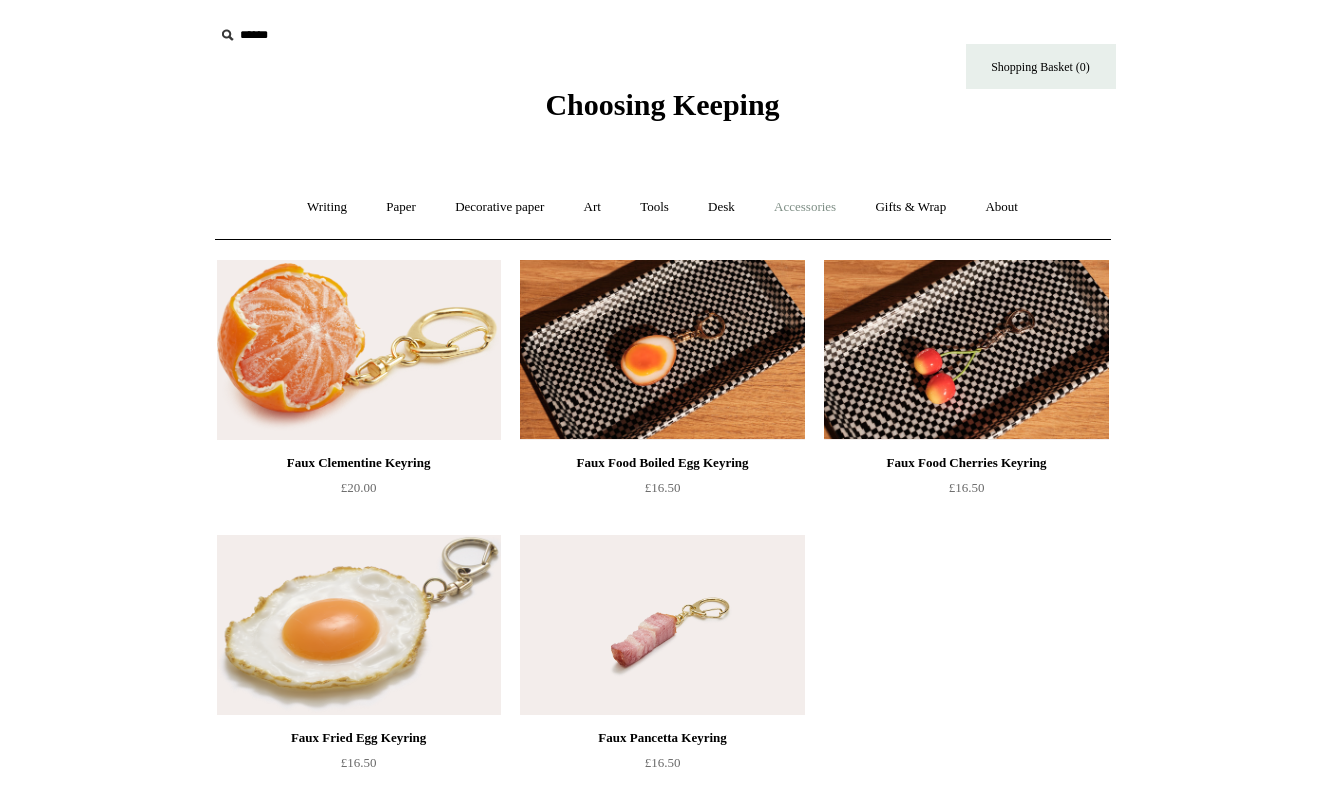 click on "Accessories +" at bounding box center (805, 207) 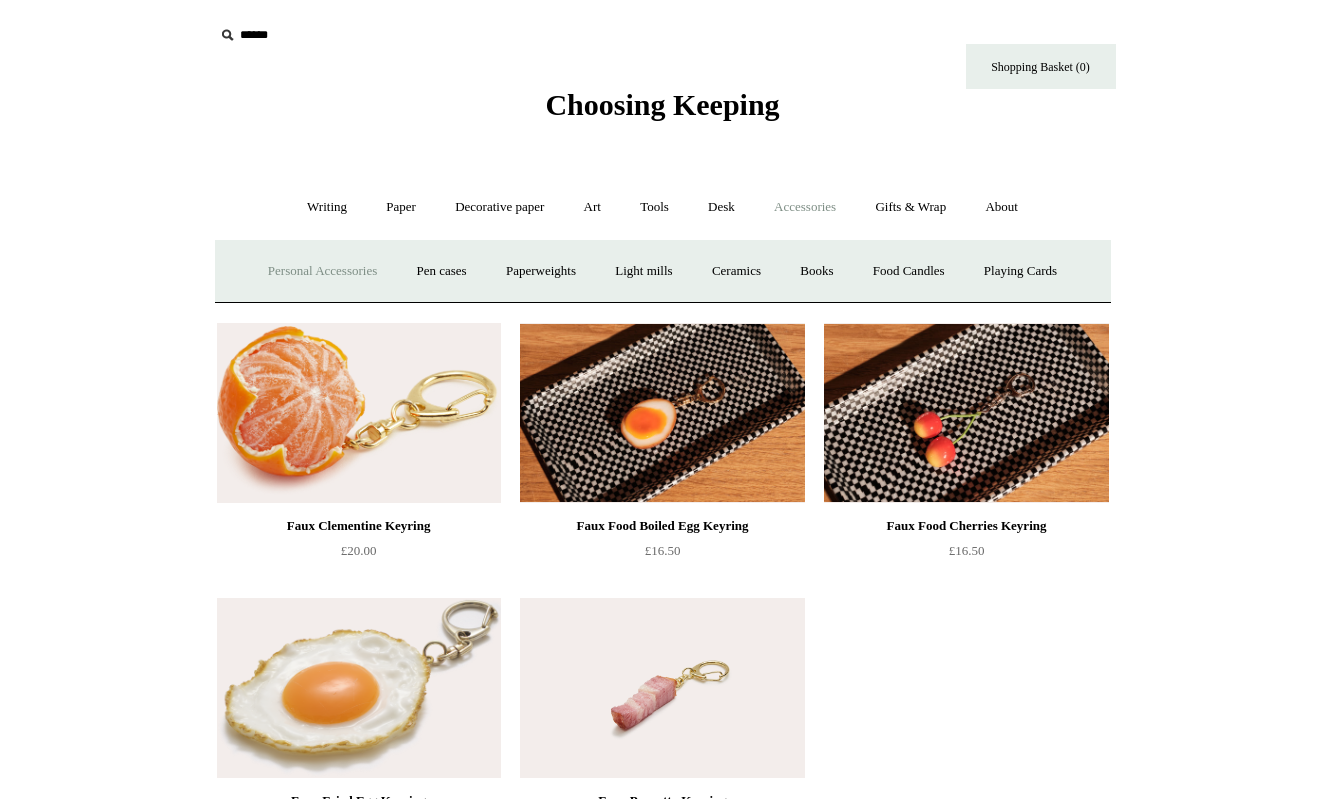 click on "Personal Accessories +" at bounding box center [322, 271] 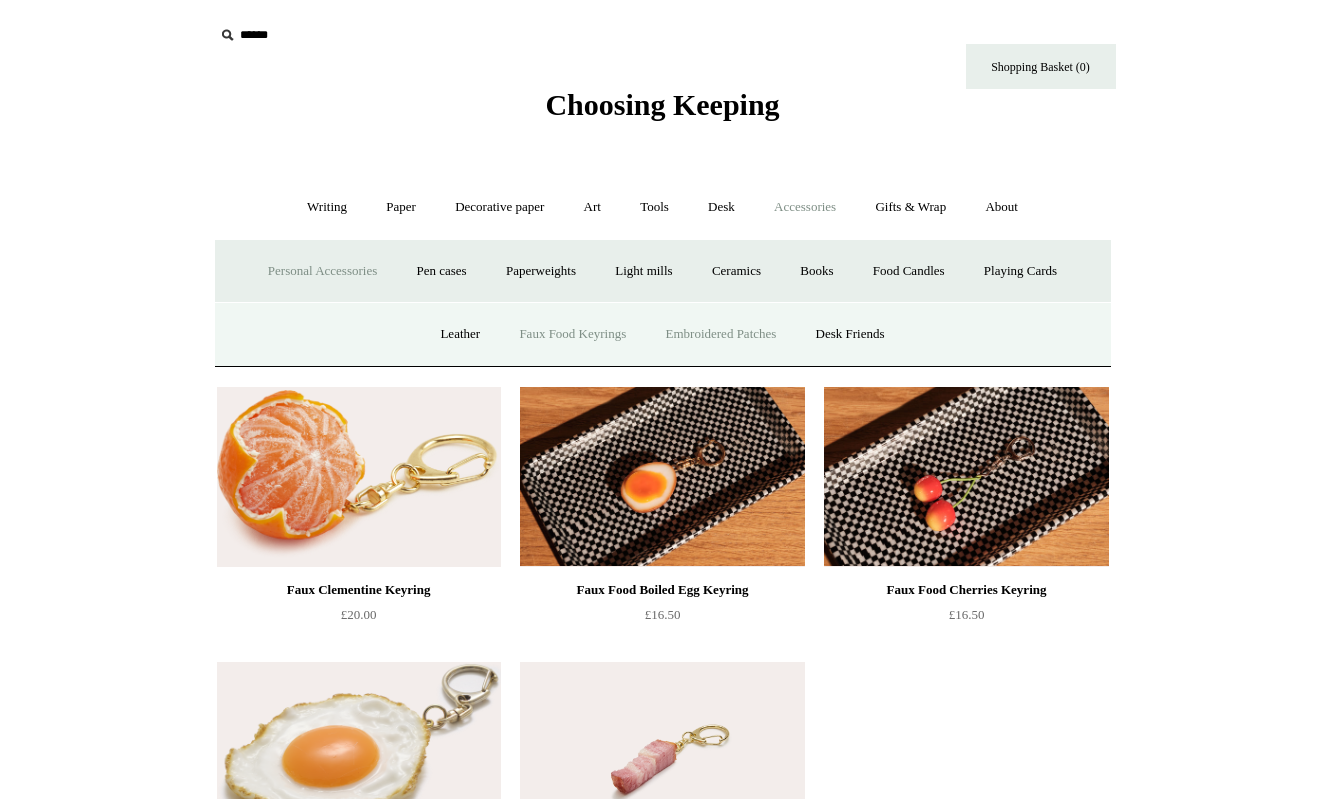 click on "Embroidered Patches" at bounding box center [721, 334] 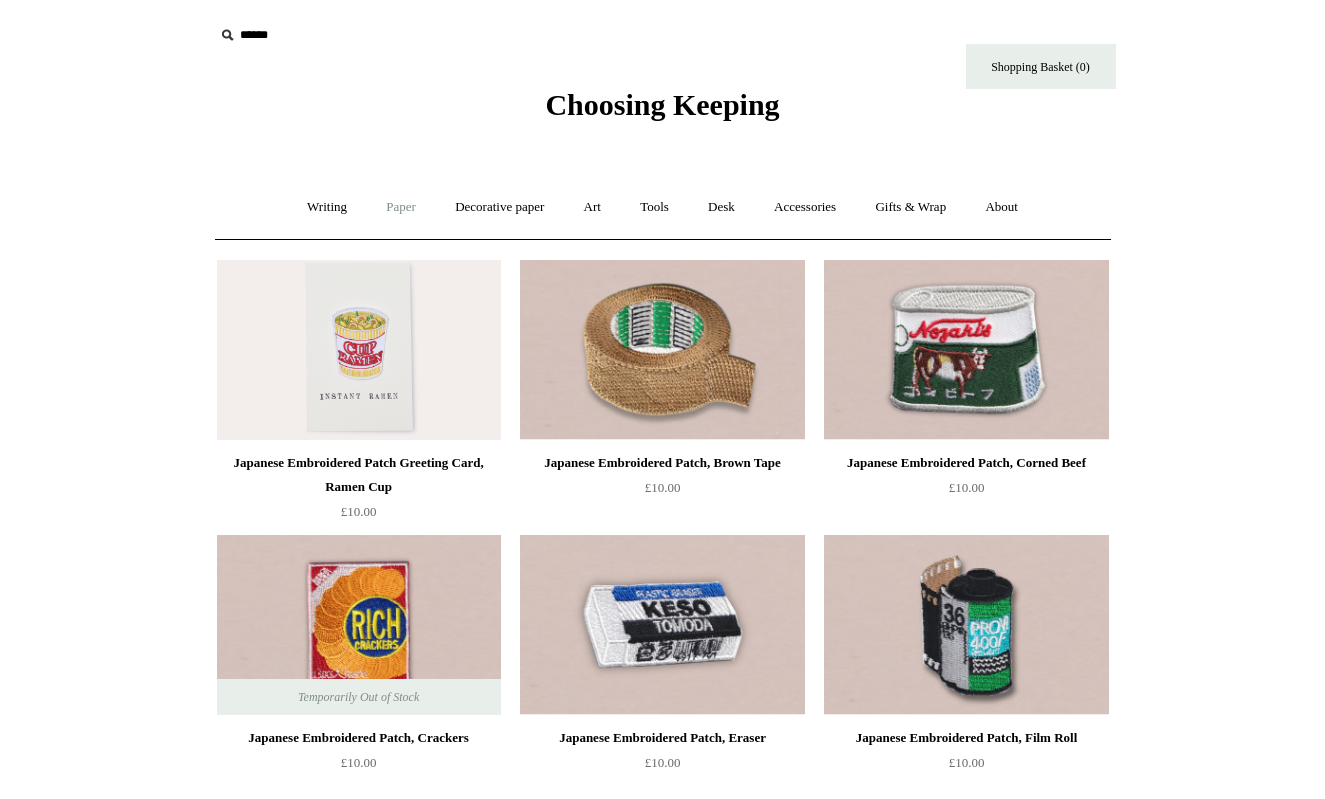 scroll, scrollTop: 0, scrollLeft: 0, axis: both 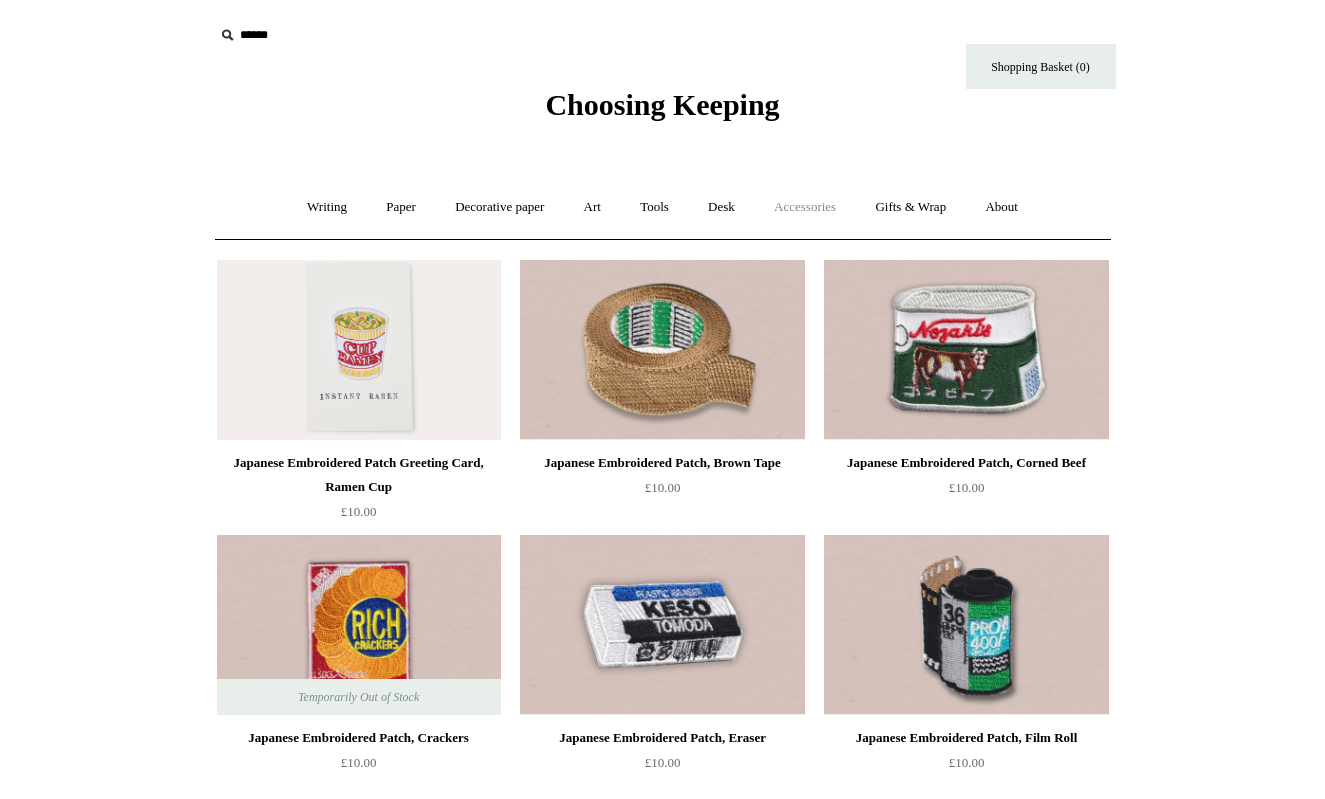 click on "Accessories +" at bounding box center [805, 207] 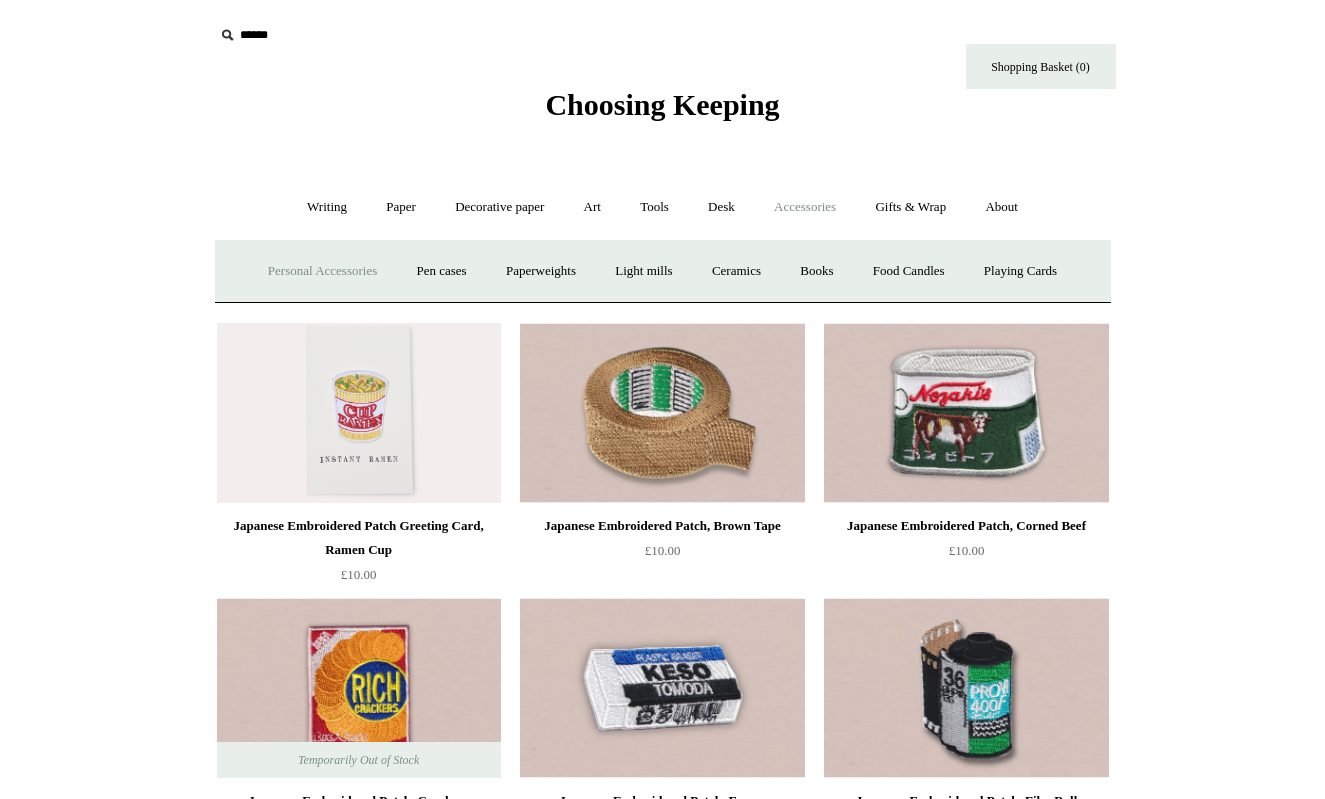 click on "Personal Accessories +" at bounding box center [322, 271] 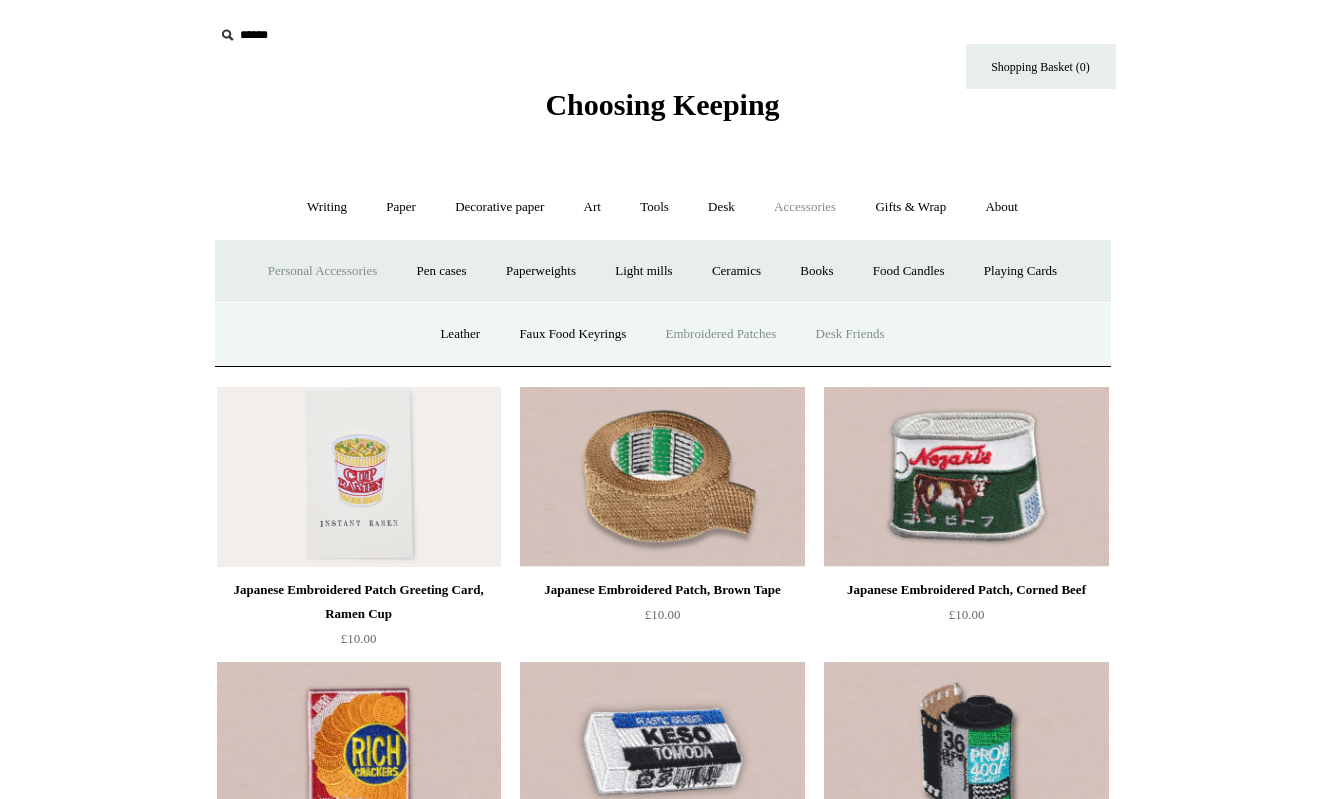 click on "Desk Friends" at bounding box center [850, 334] 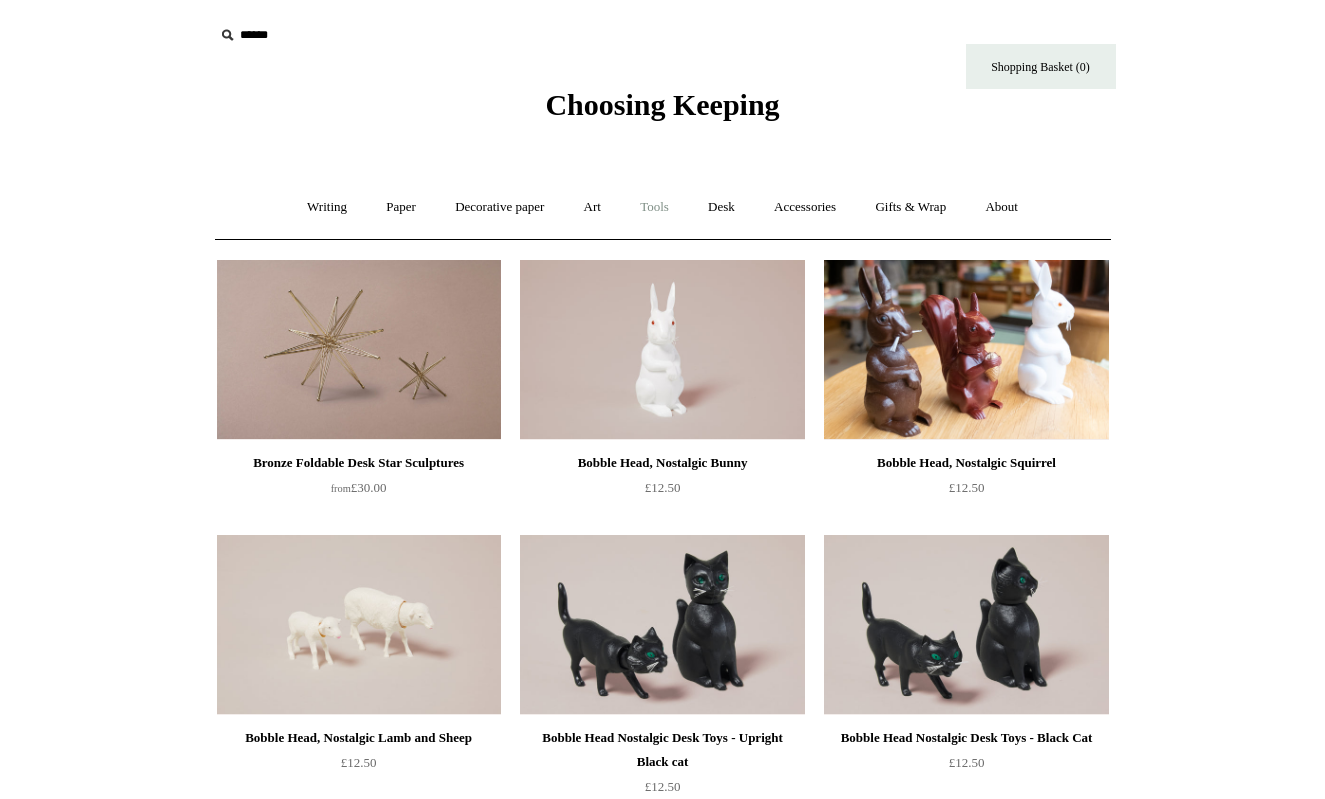 scroll, scrollTop: 0, scrollLeft: 0, axis: both 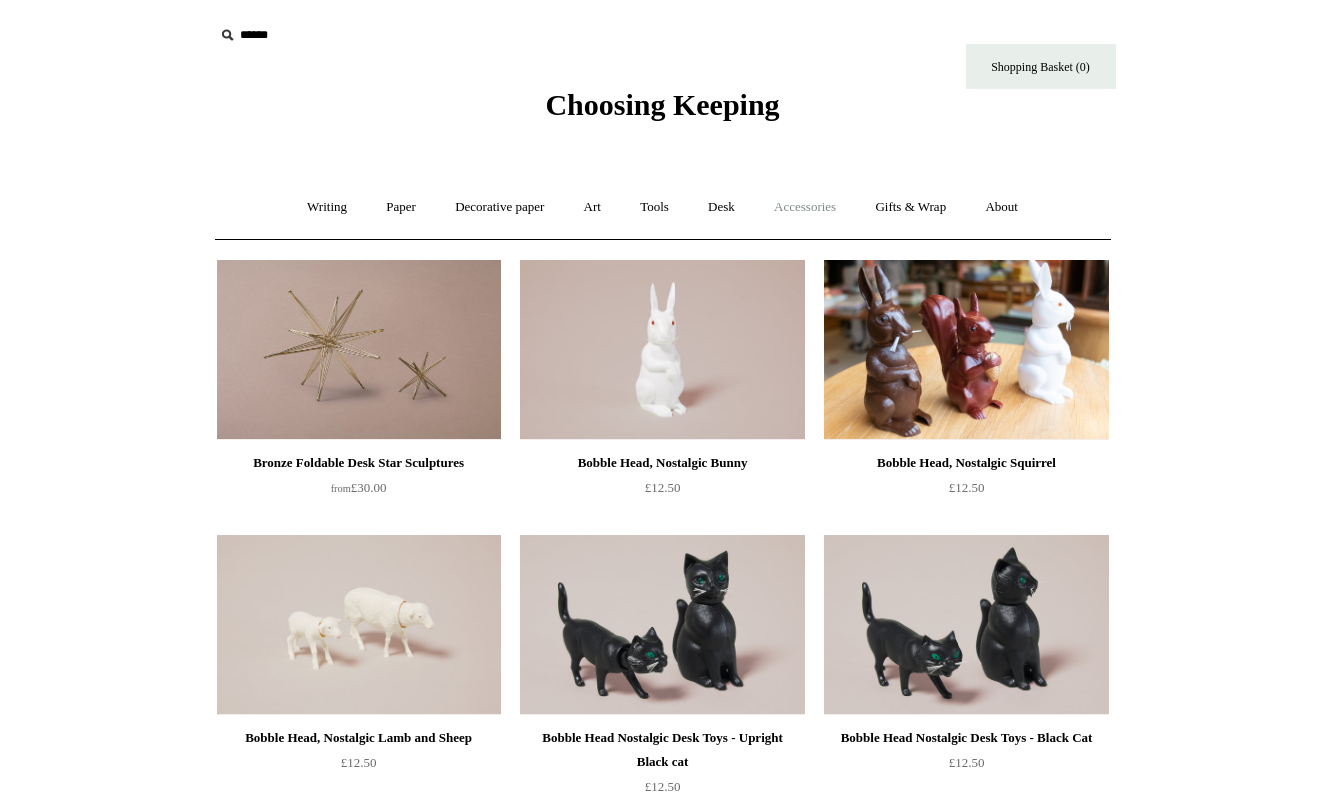 click on "Accessories +" at bounding box center (805, 207) 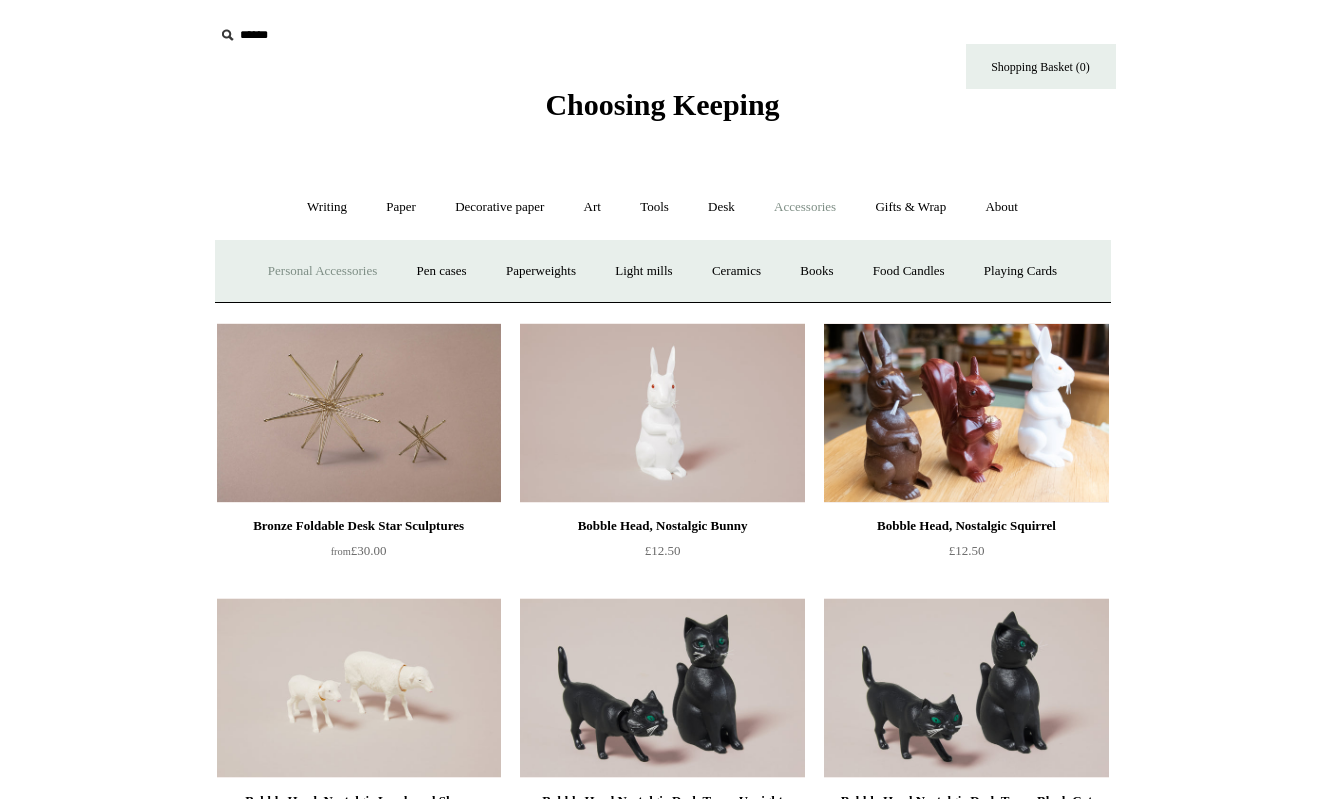 click on "Personal Accessories +" at bounding box center [322, 271] 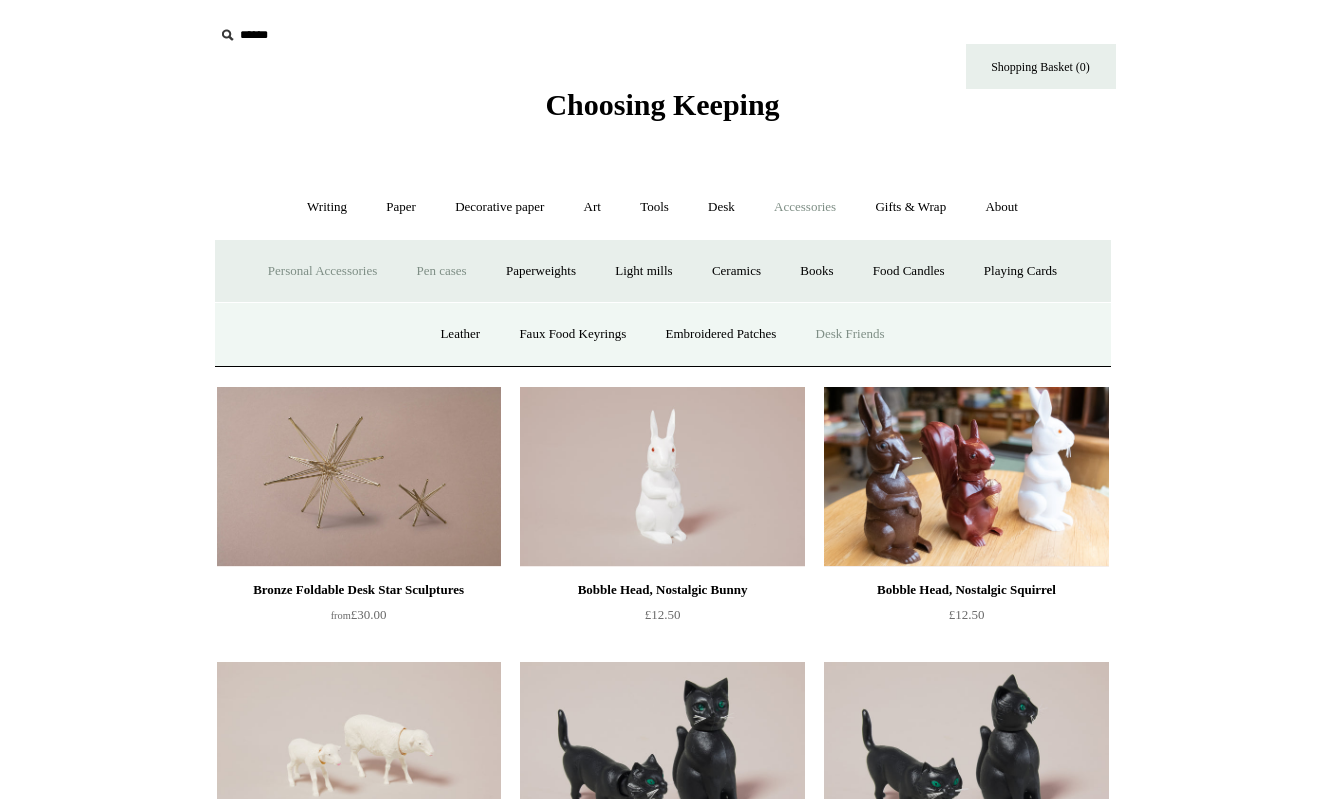 click on "Pen cases" at bounding box center (441, 271) 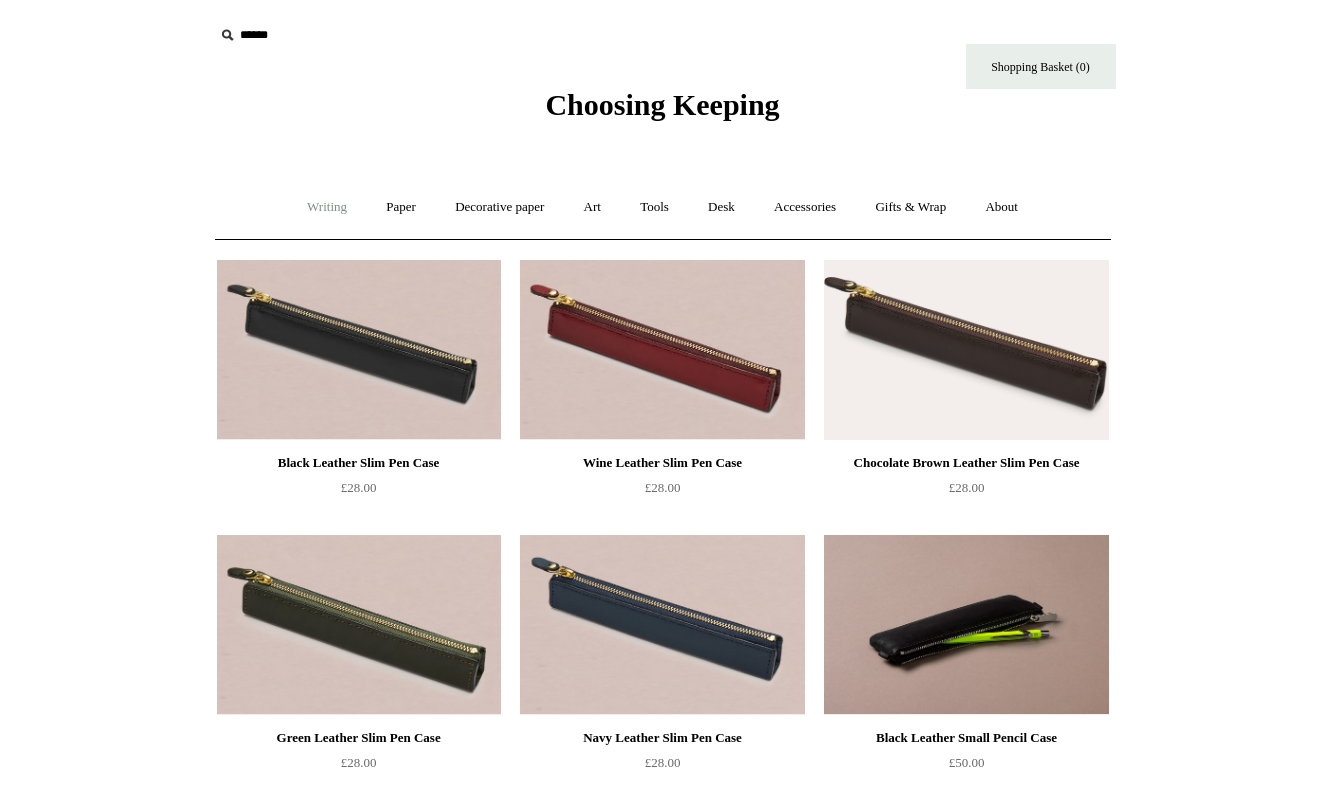 scroll, scrollTop: 0, scrollLeft: 0, axis: both 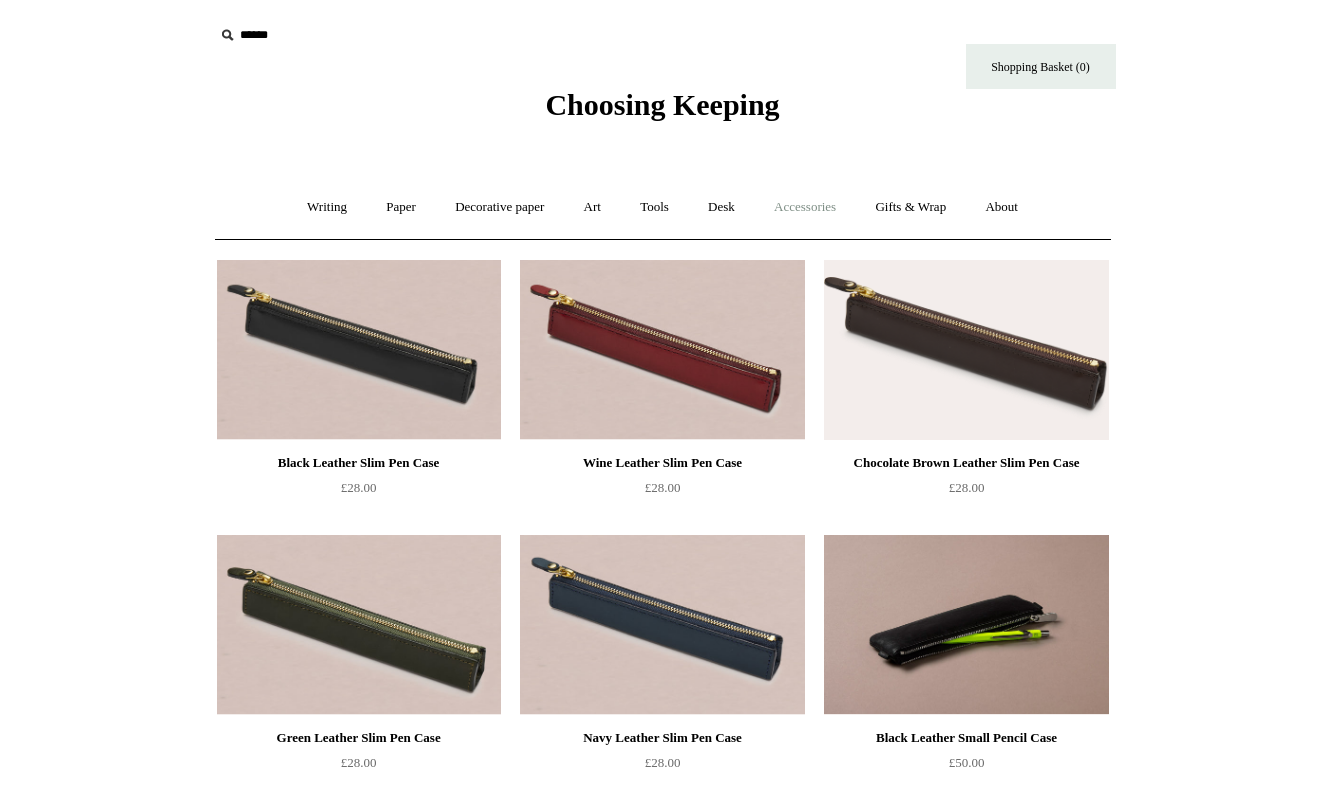 click on "Accessories +" at bounding box center (805, 207) 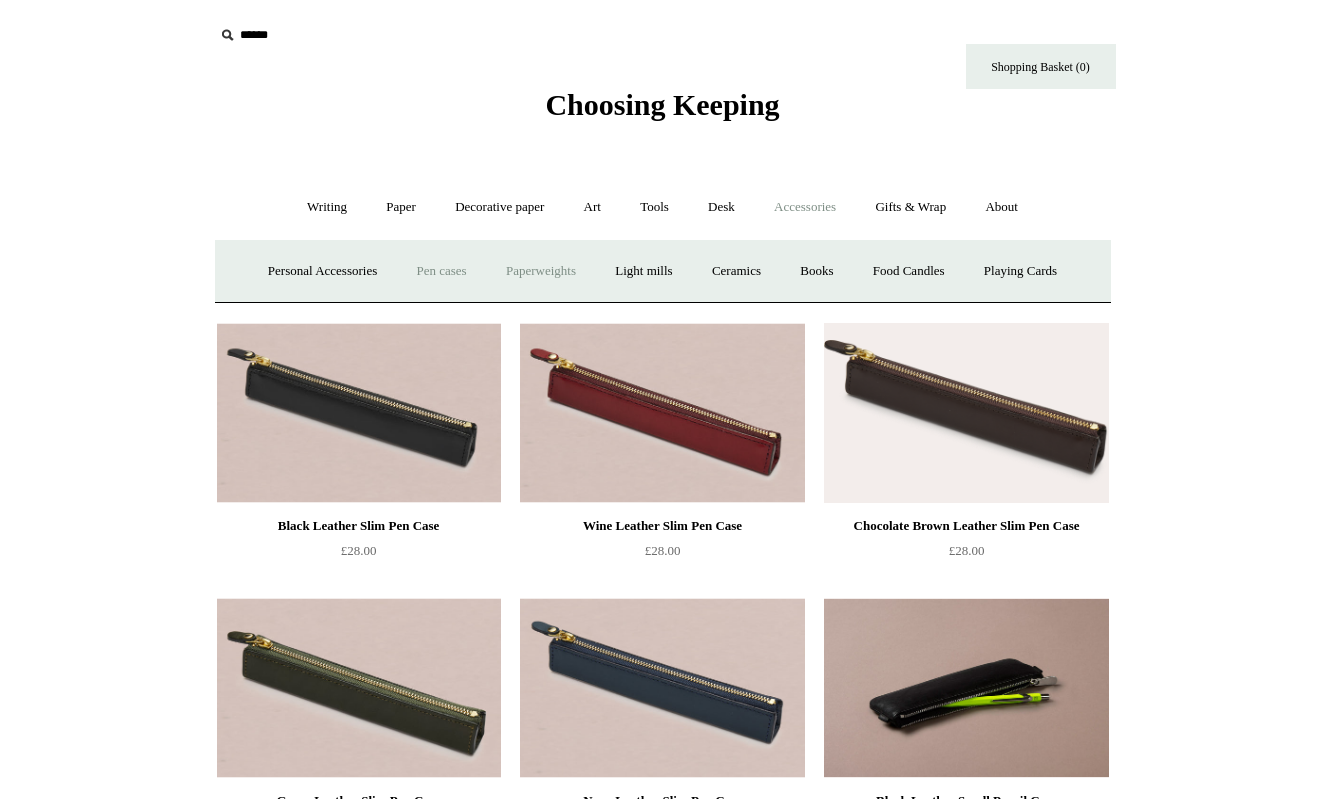 click on "Paperweights +" at bounding box center [541, 271] 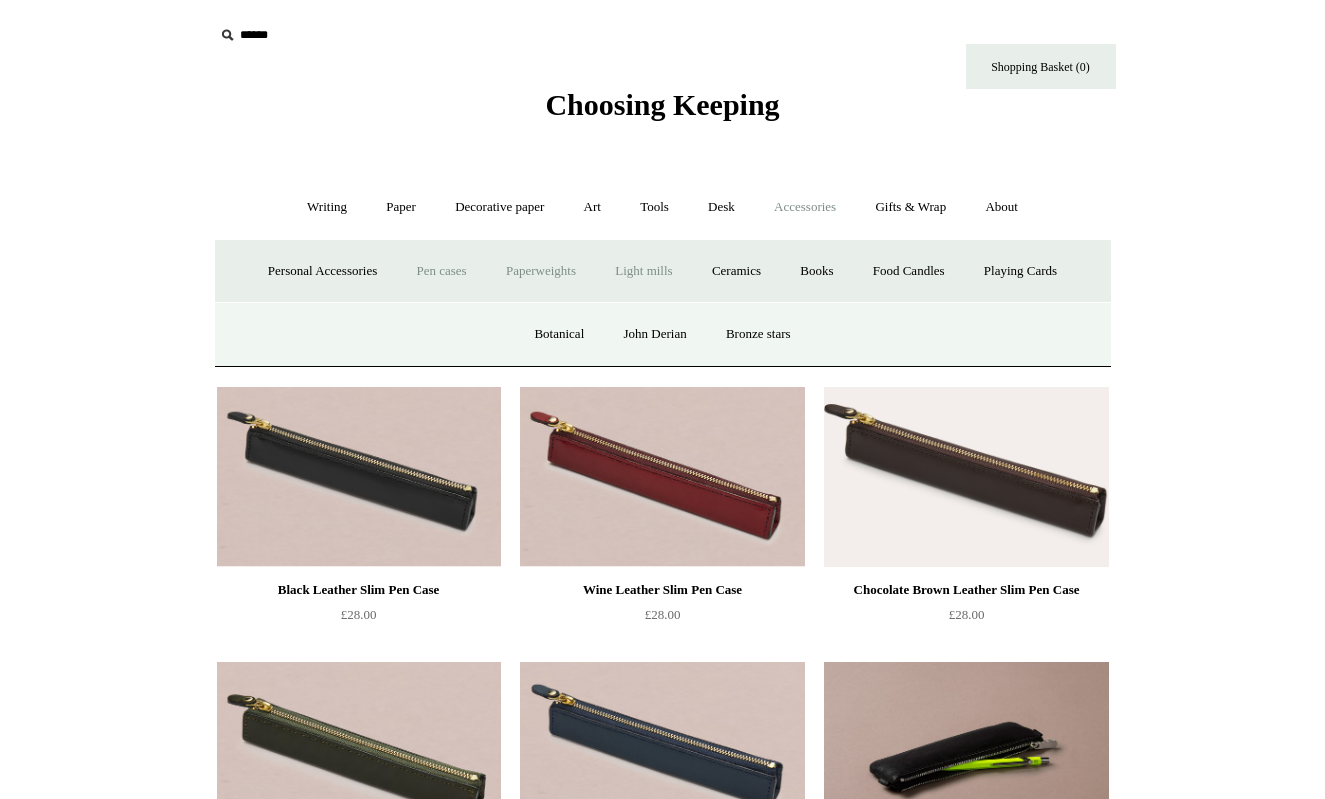 click on "Light mills" at bounding box center (643, 271) 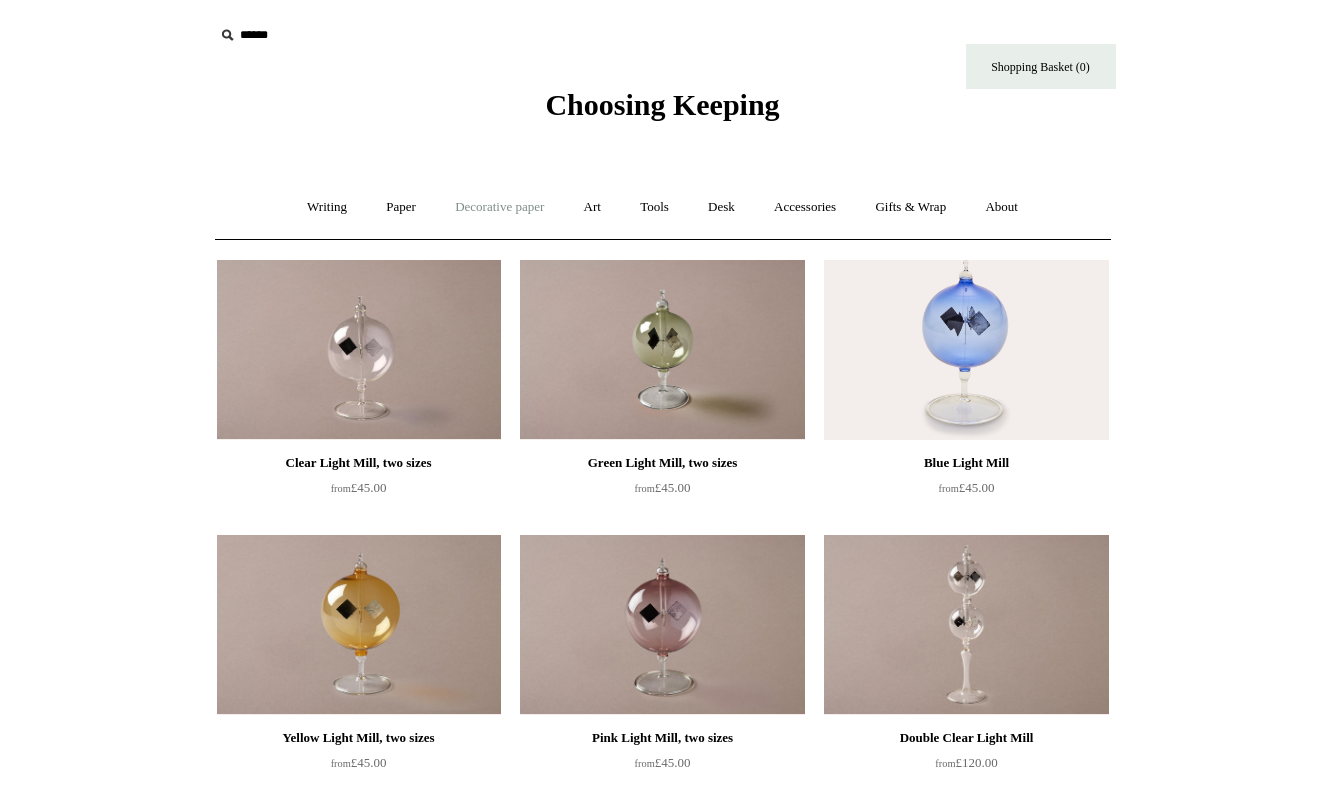 scroll, scrollTop: 0, scrollLeft: 0, axis: both 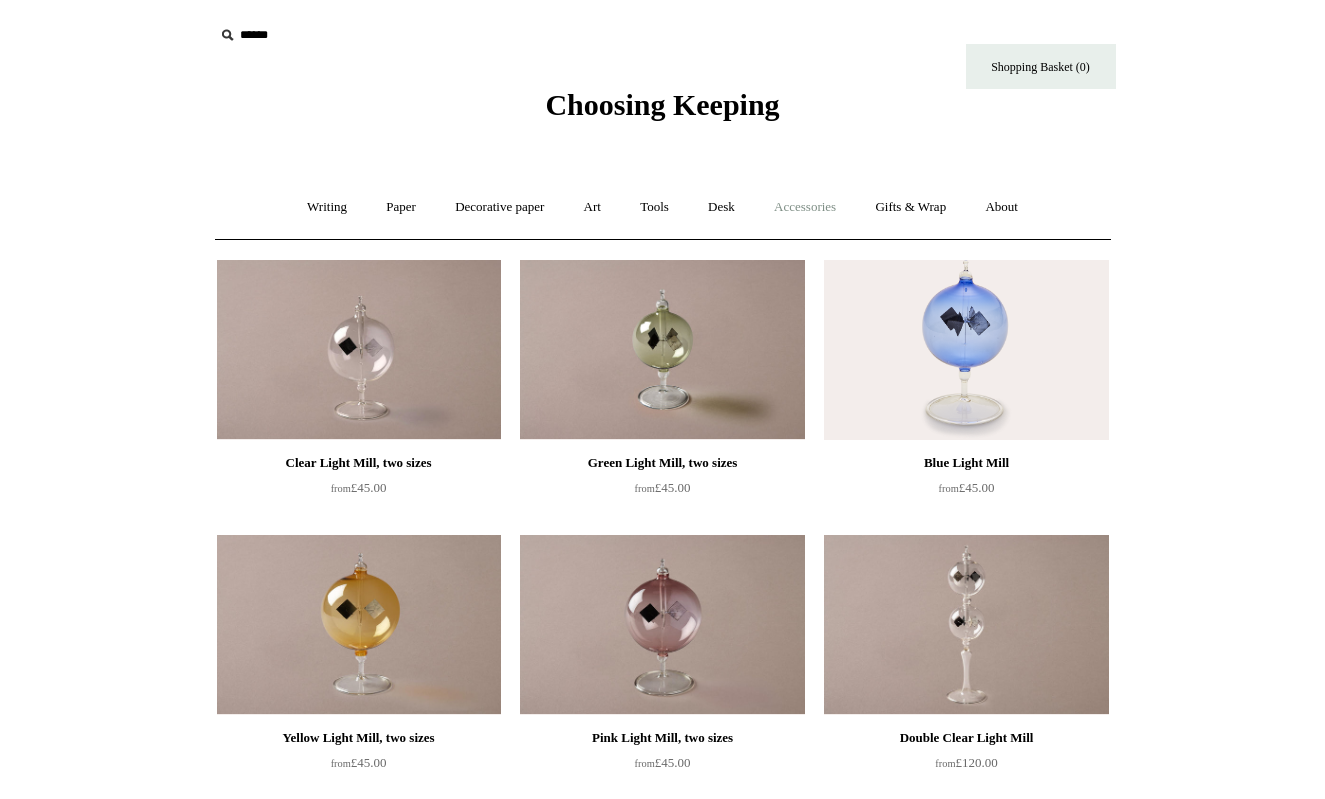 click on "Accessories +" at bounding box center (805, 207) 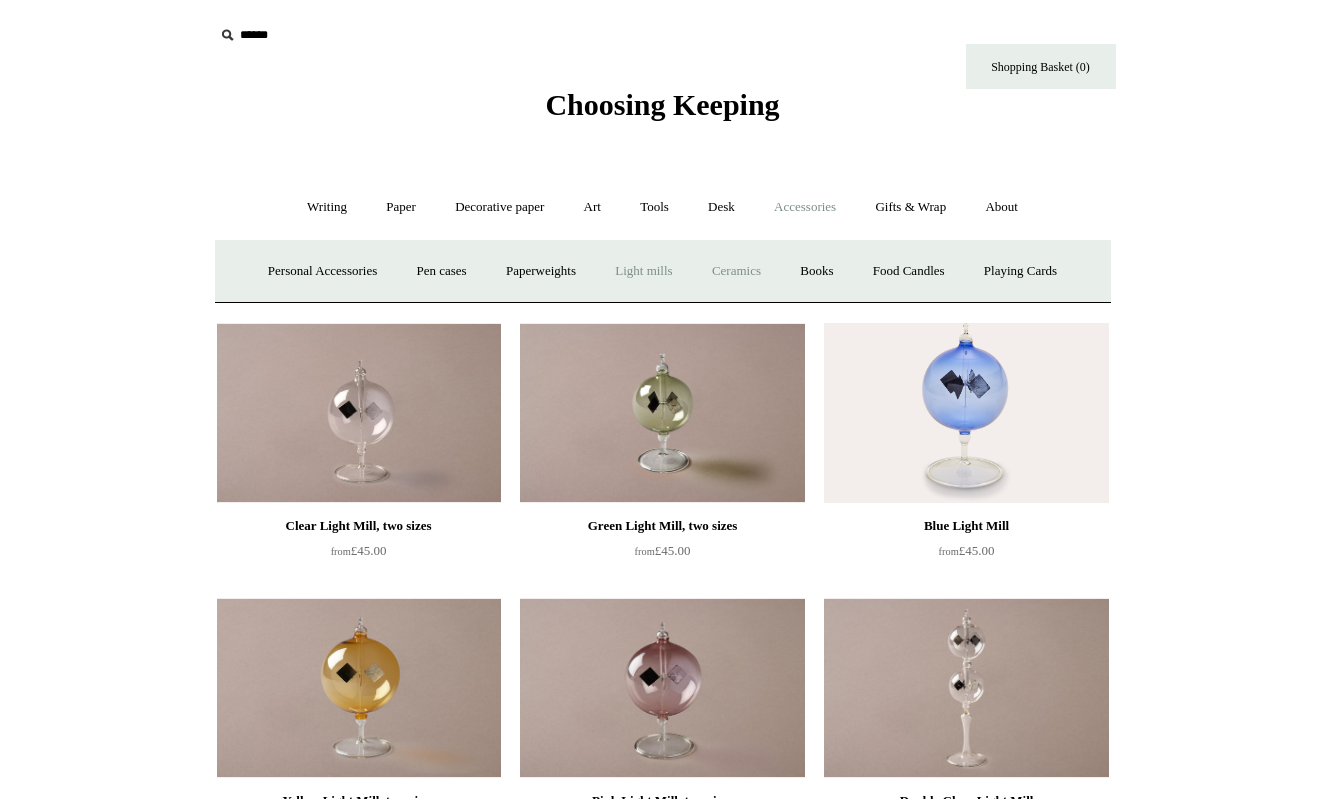 click on "Ceramics  +" at bounding box center (736, 271) 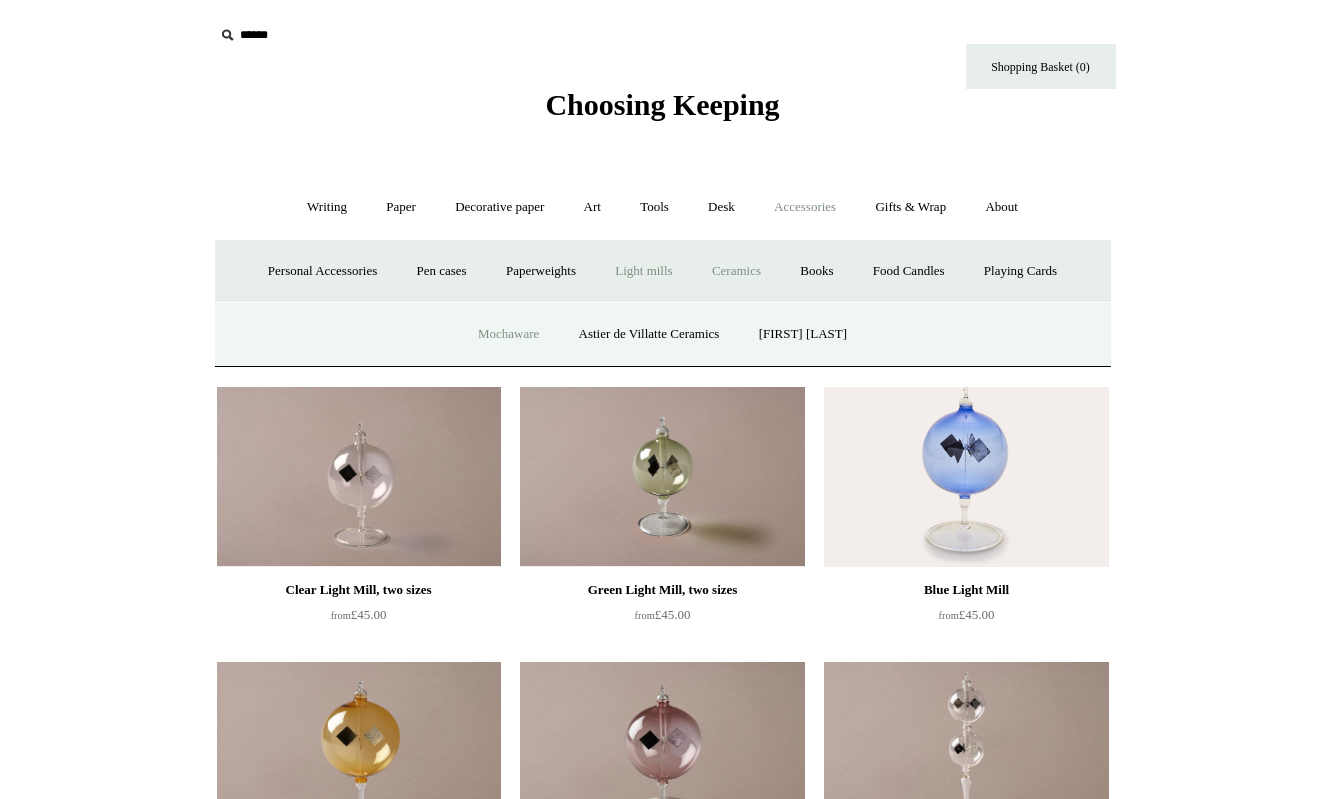 click on "Mochaware" at bounding box center (508, 334) 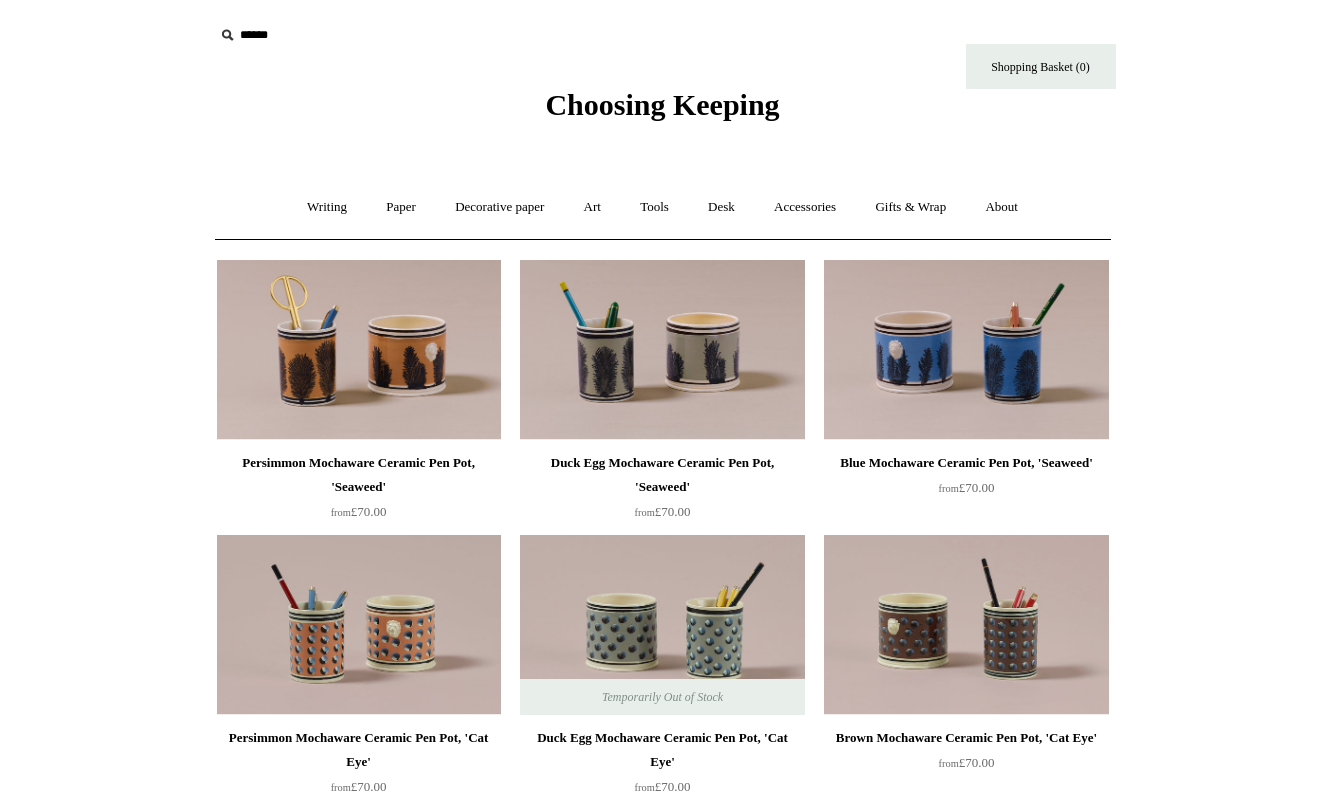 scroll, scrollTop: 0, scrollLeft: 0, axis: both 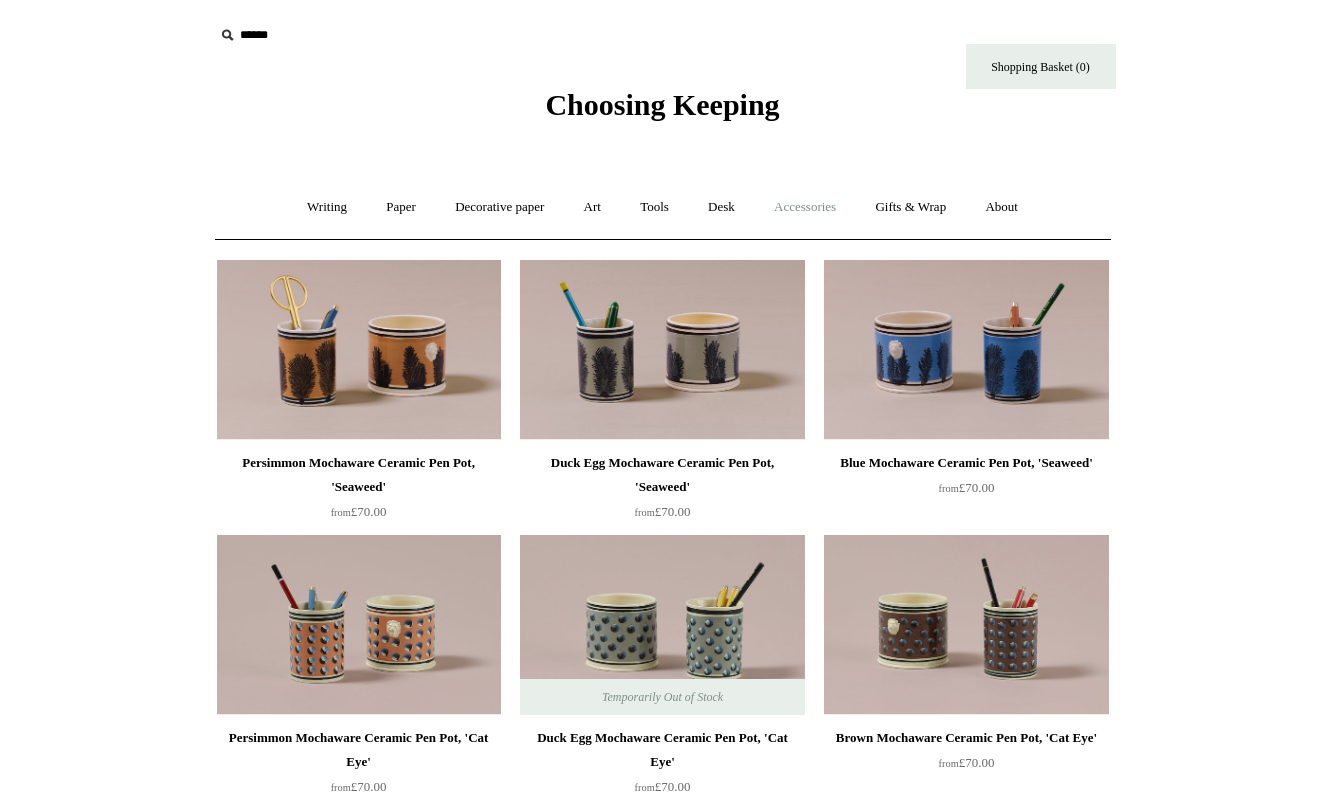 click on "Accessories +" at bounding box center (805, 207) 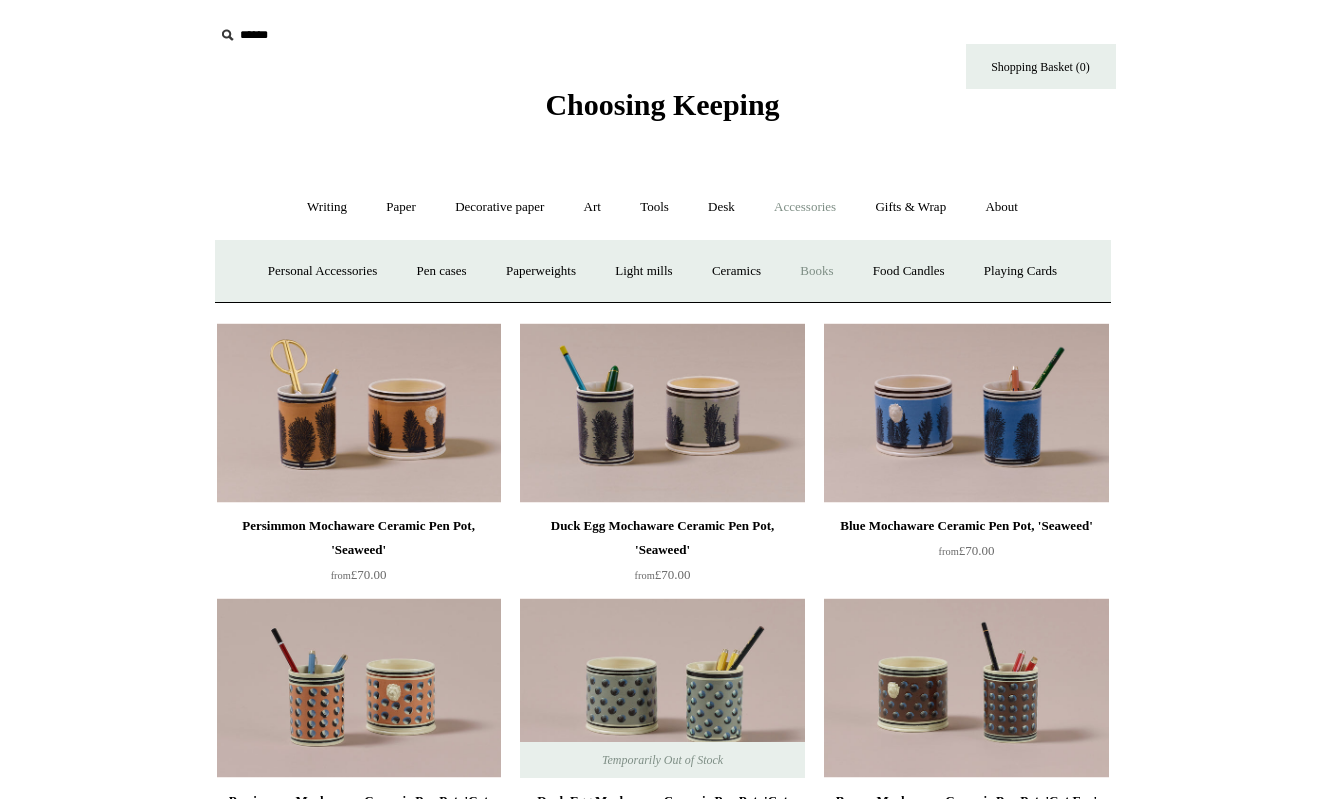 click on "Books" at bounding box center [816, 271] 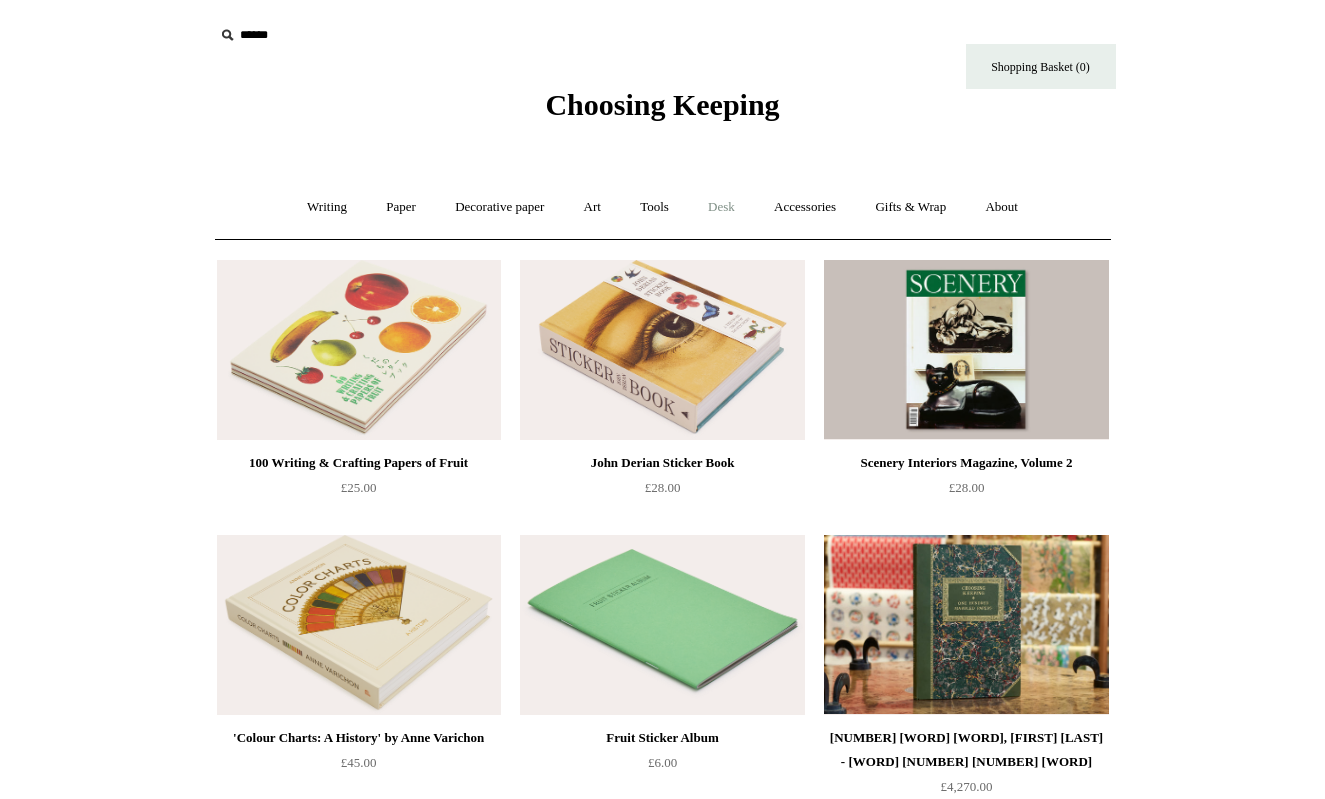 scroll, scrollTop: 0, scrollLeft: 0, axis: both 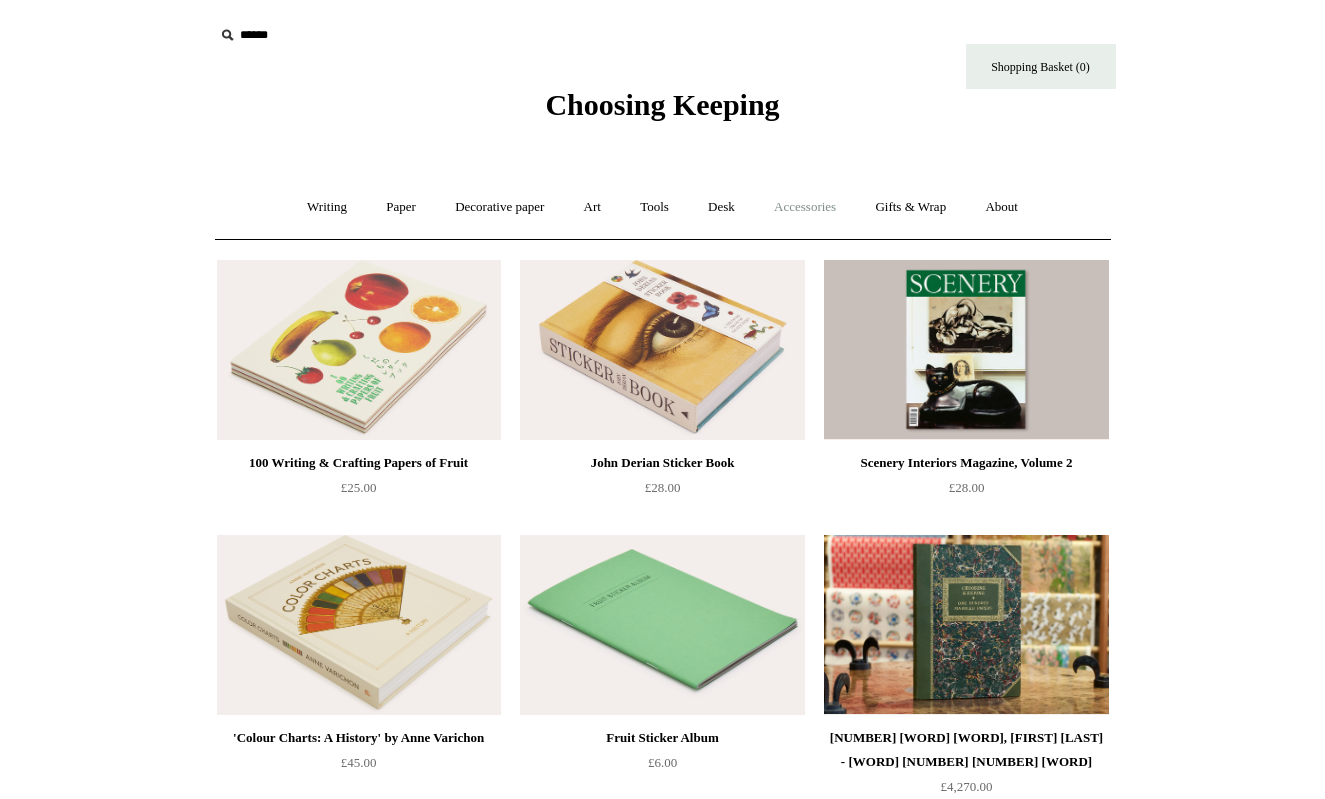 click on "Accessories +" at bounding box center [805, 207] 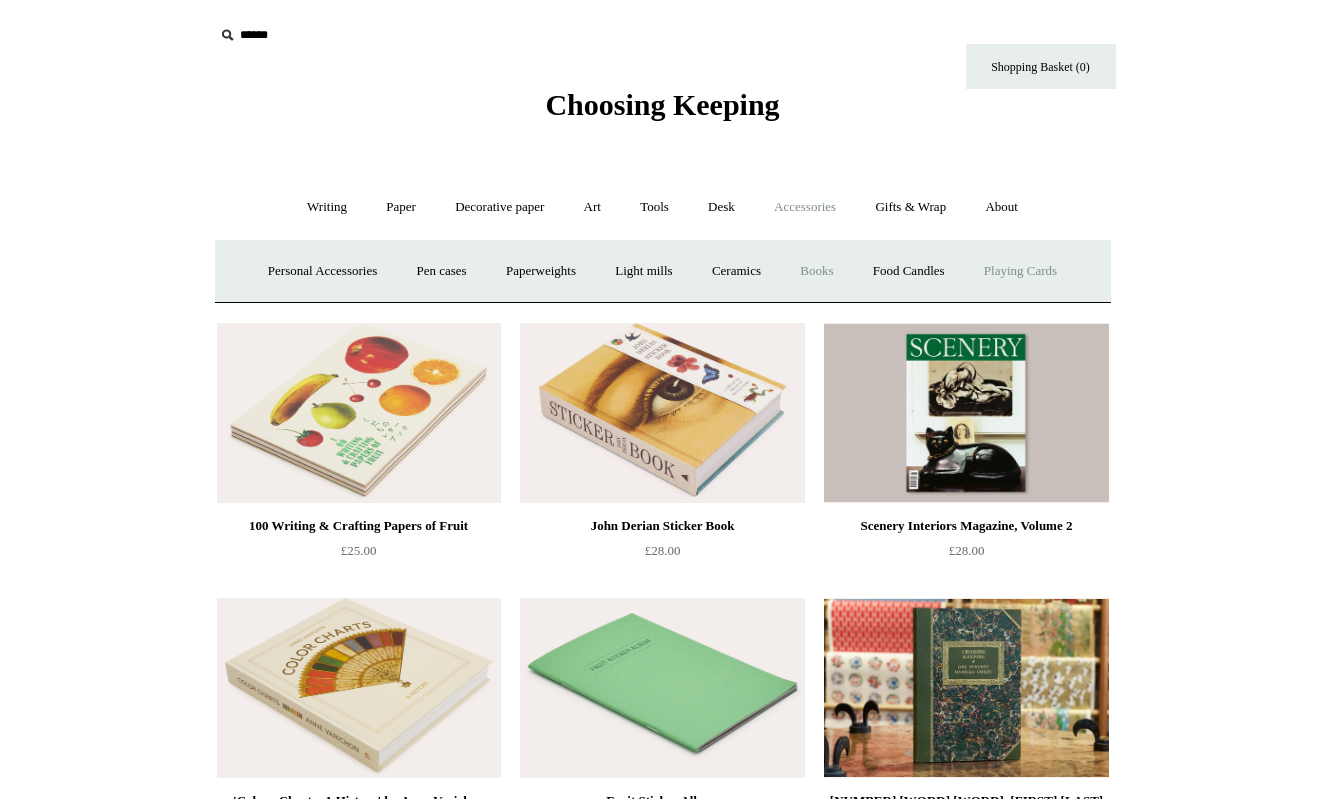 click on "Playing Cards" at bounding box center [1020, 271] 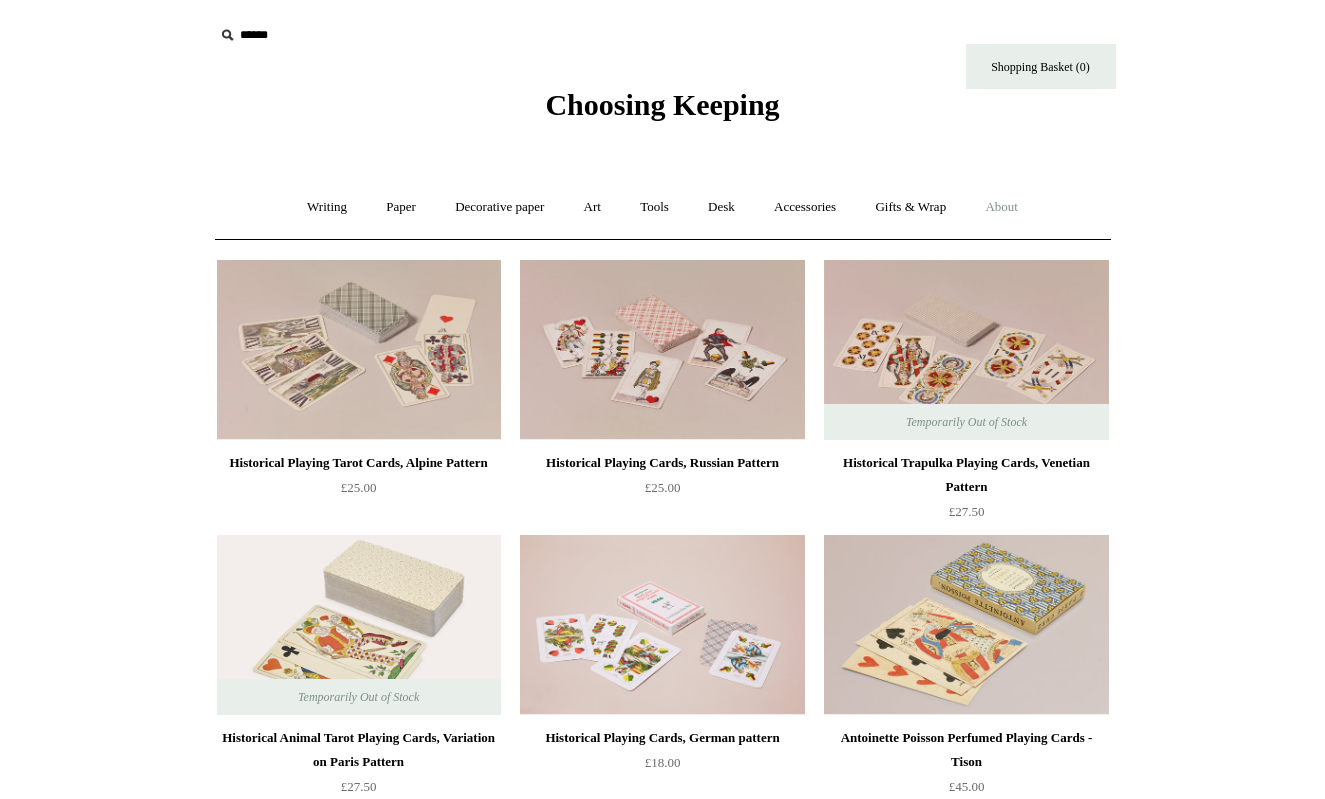 scroll, scrollTop: 0, scrollLeft: 0, axis: both 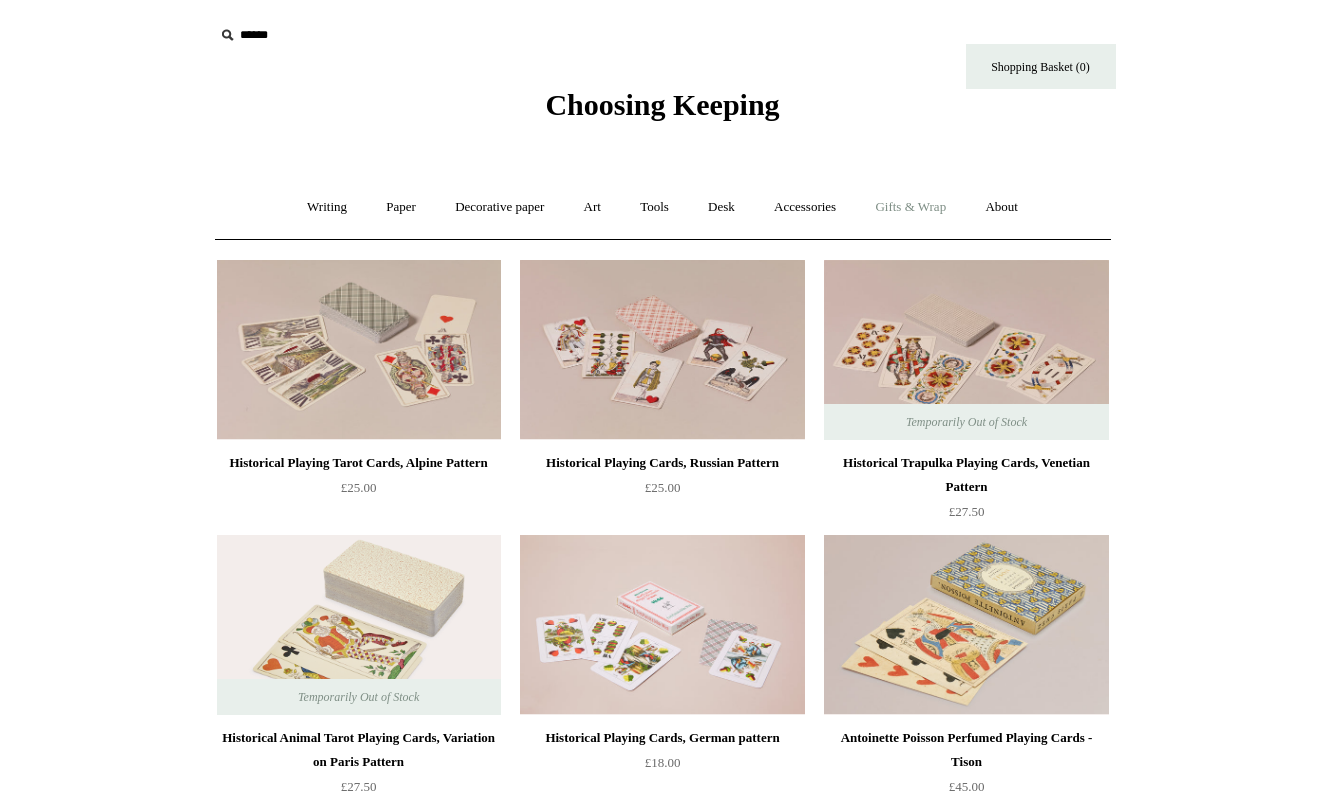 click on "Gifts & Wrap +" at bounding box center [910, 207] 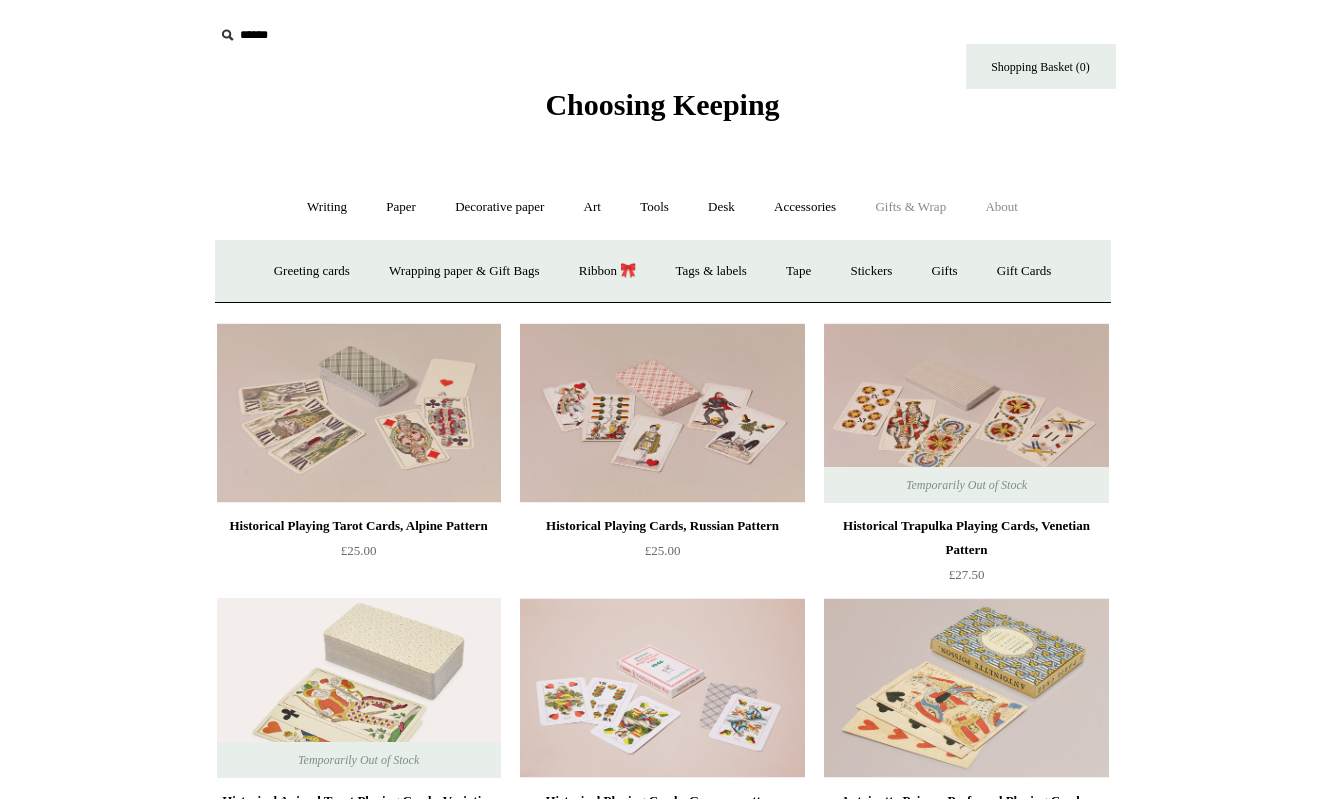 click on "About +" at bounding box center [1001, 207] 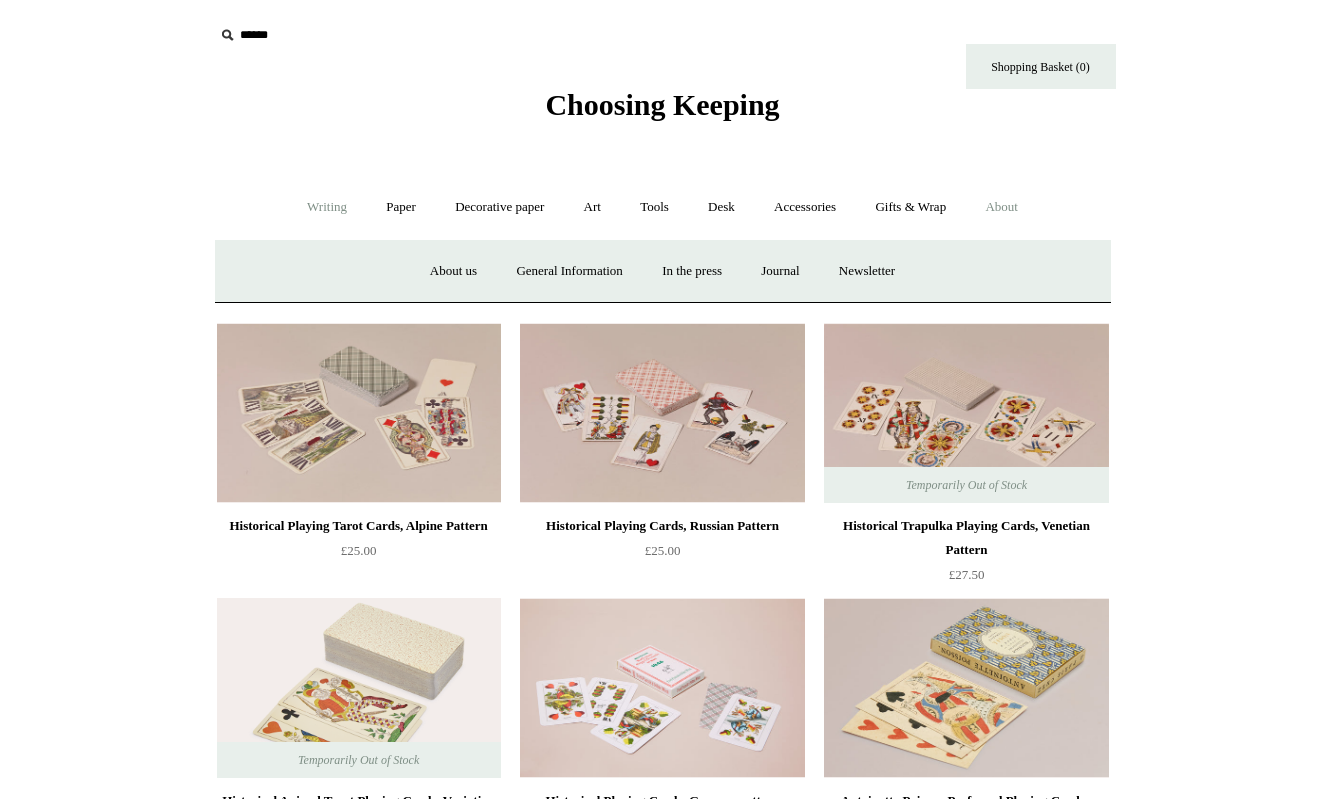 click on "Writing +" at bounding box center (327, 207) 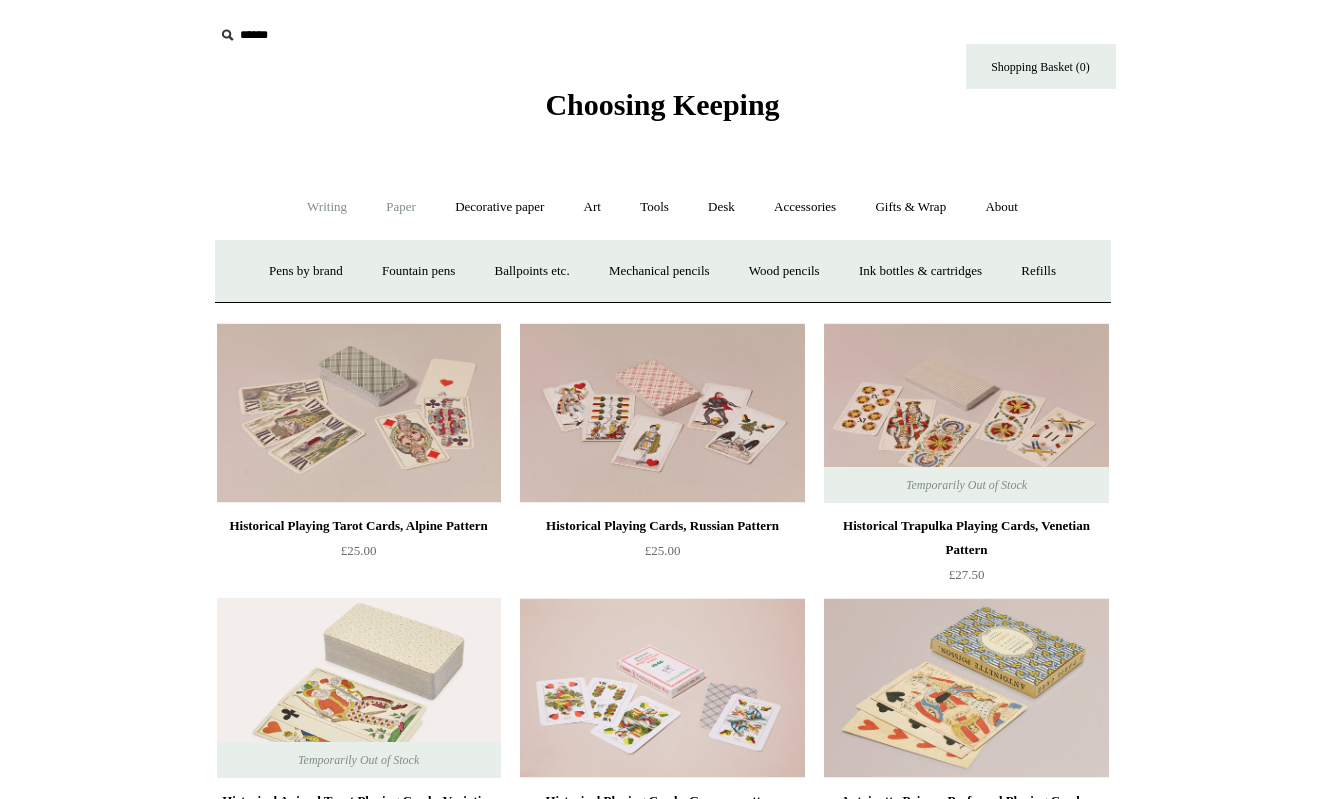 click on "Paper +" at bounding box center [401, 207] 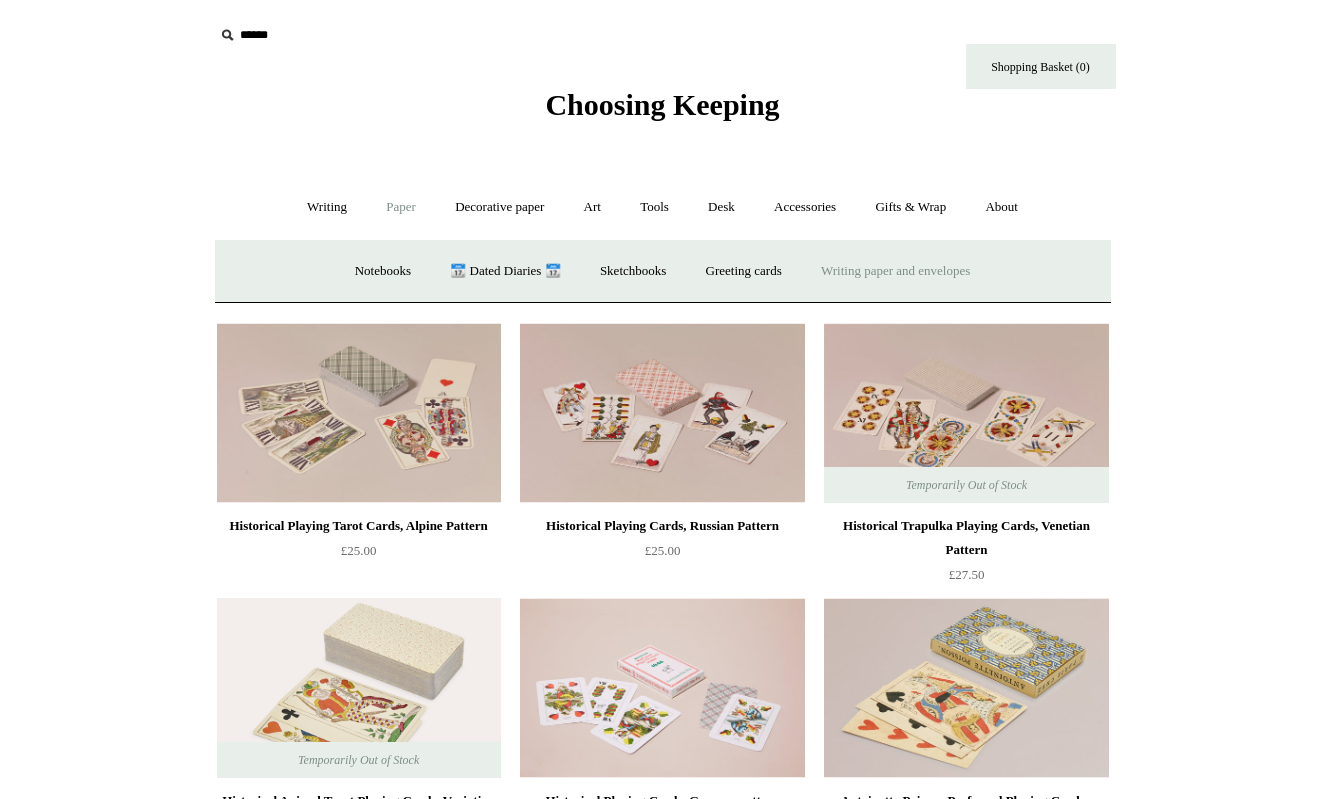 click on "Writing paper and envelopes +" at bounding box center (895, 271) 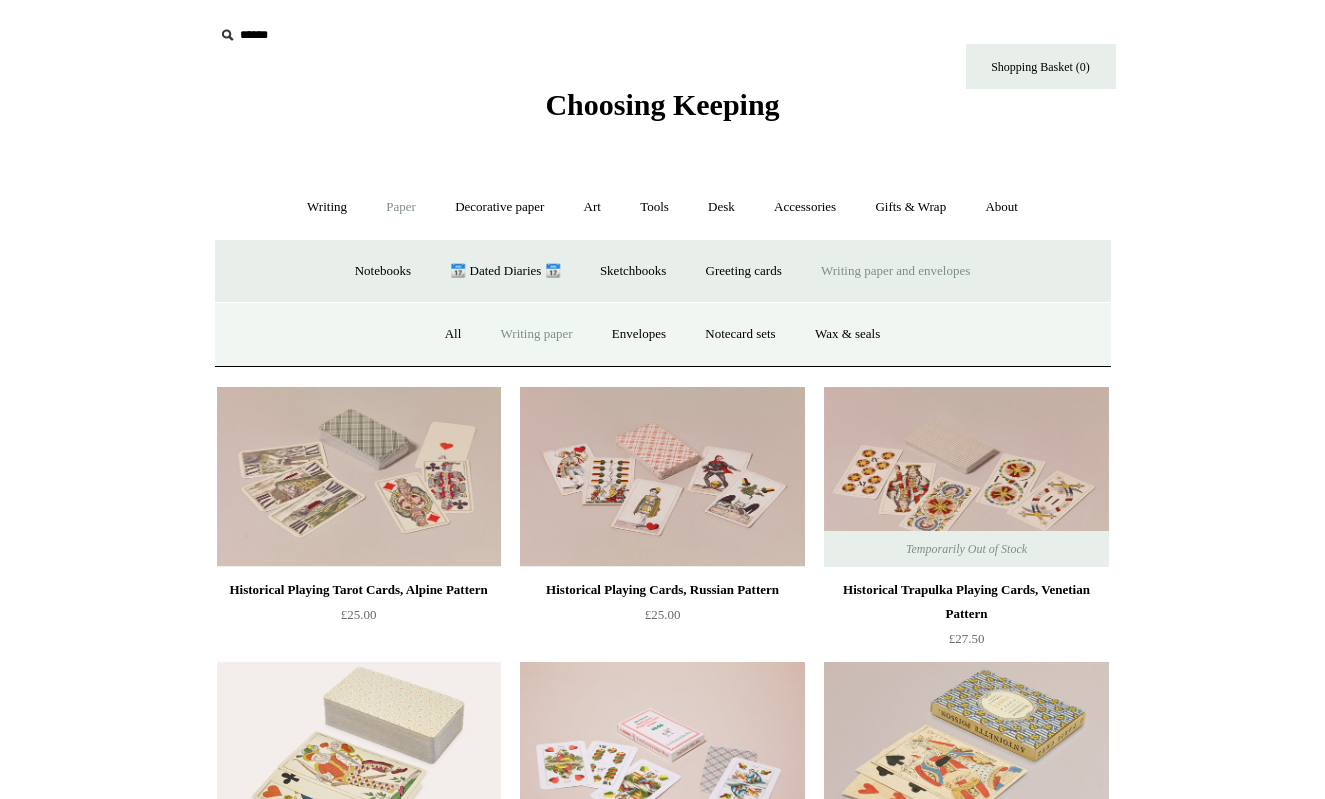 click on "Writing paper" at bounding box center [537, 334] 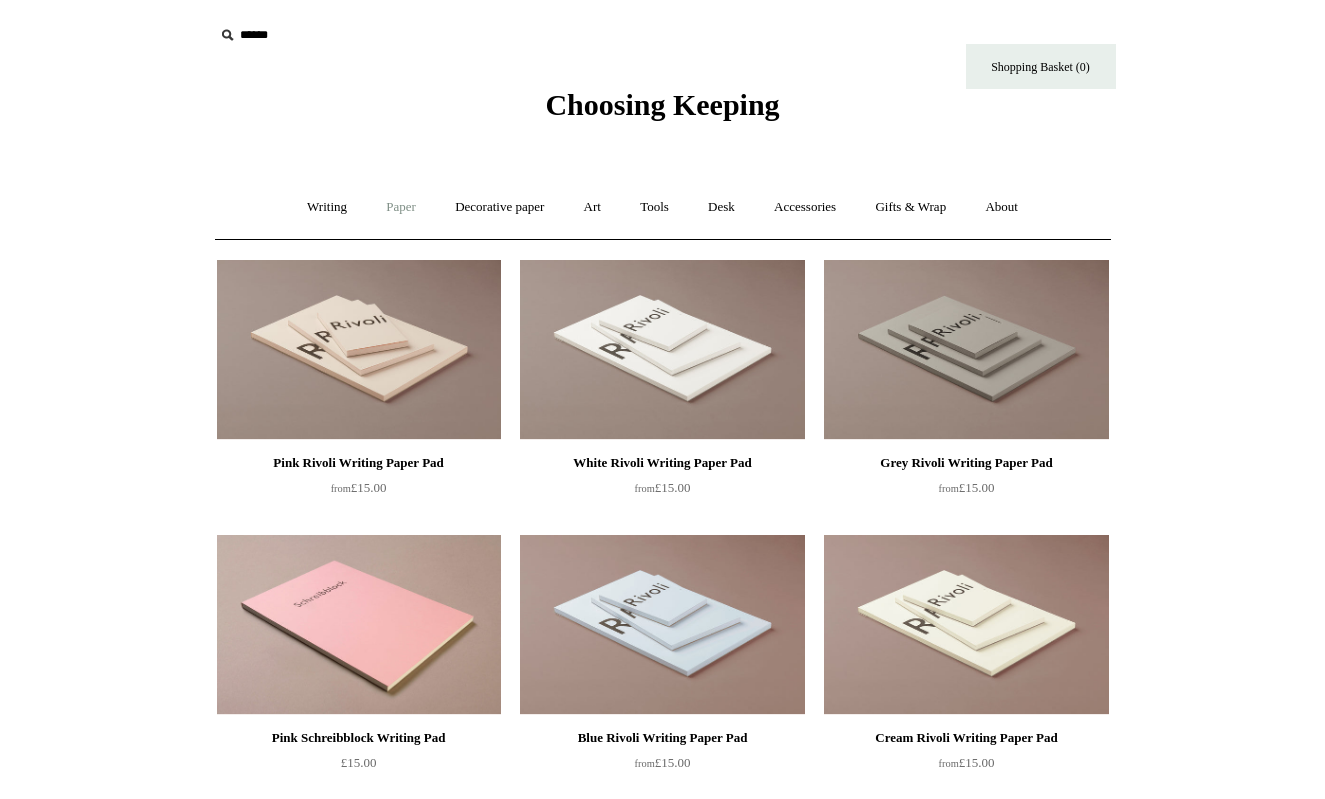 scroll, scrollTop: 0, scrollLeft: 0, axis: both 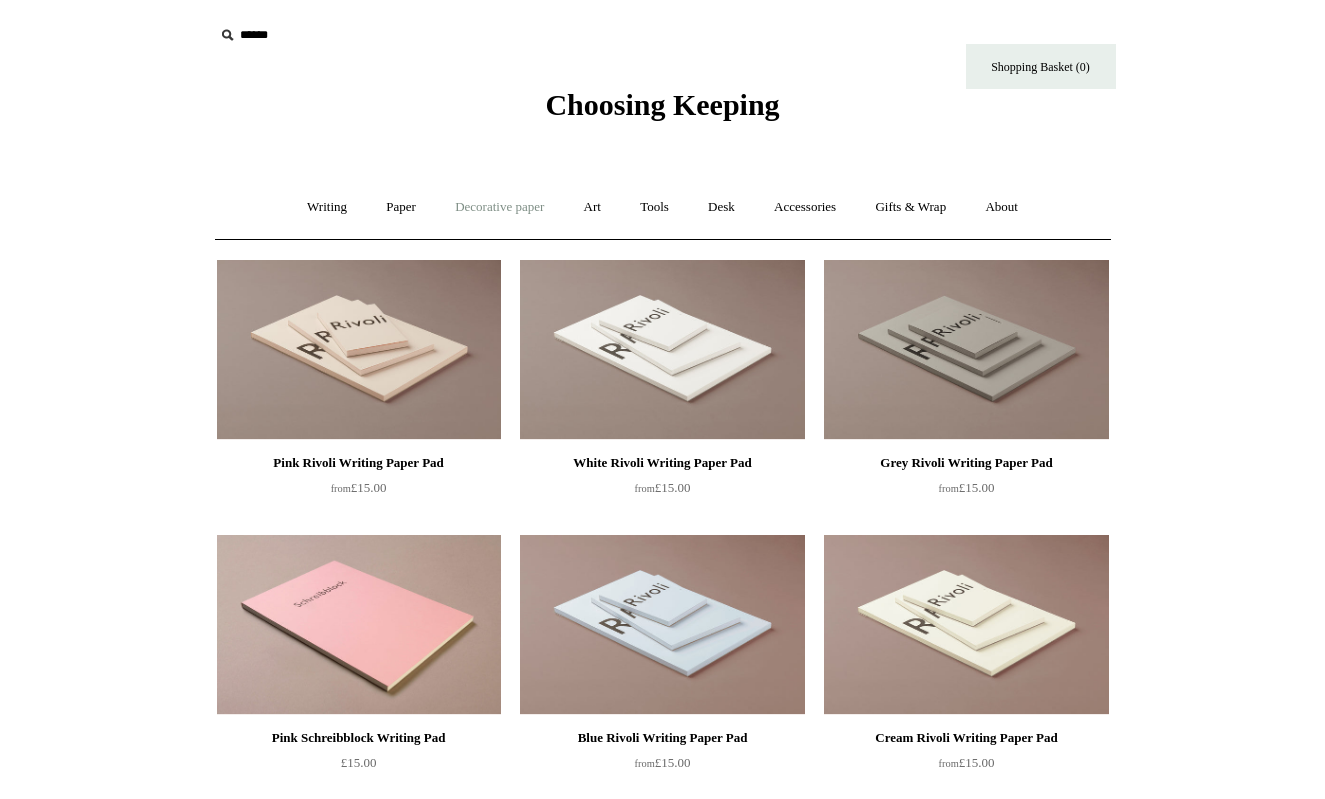 click on "Decorative paper +" at bounding box center (499, 207) 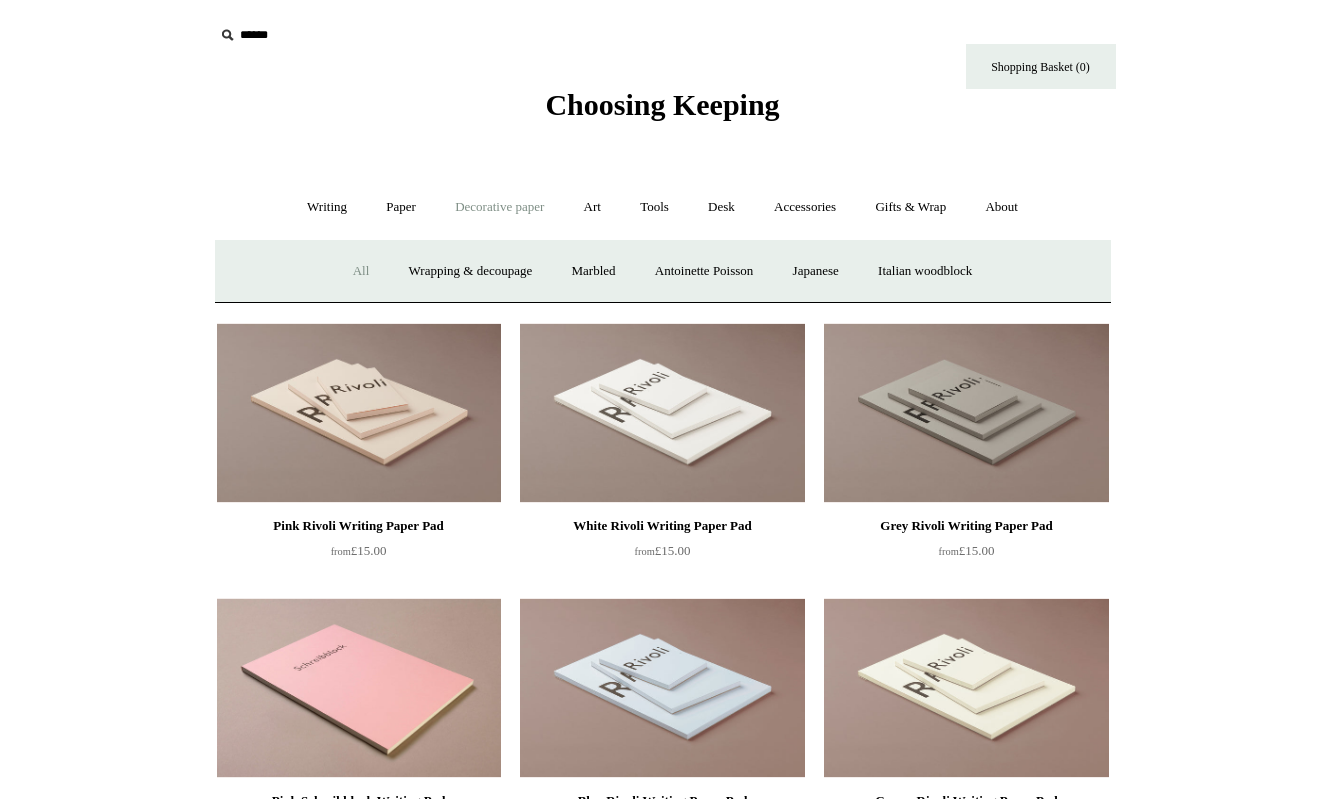click on "All" at bounding box center (361, 271) 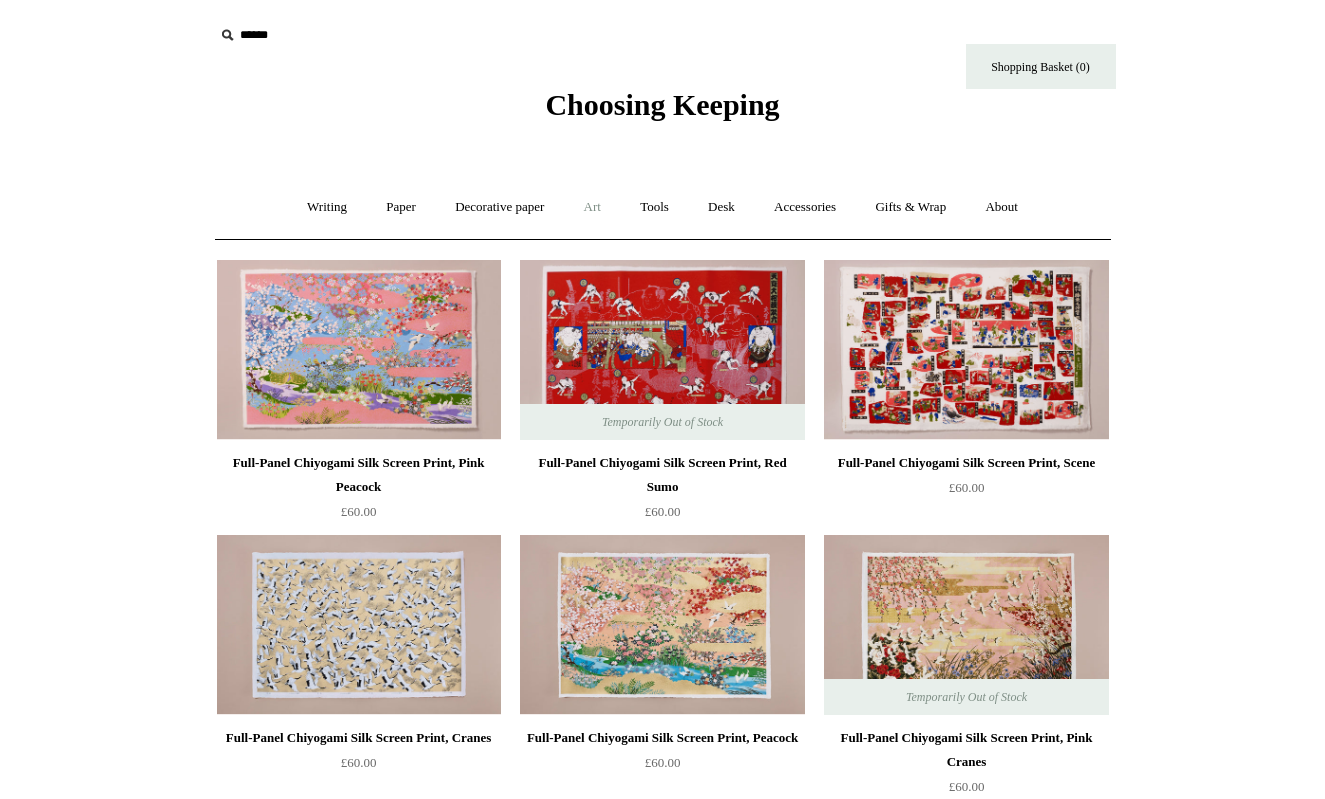 scroll, scrollTop: 0, scrollLeft: 0, axis: both 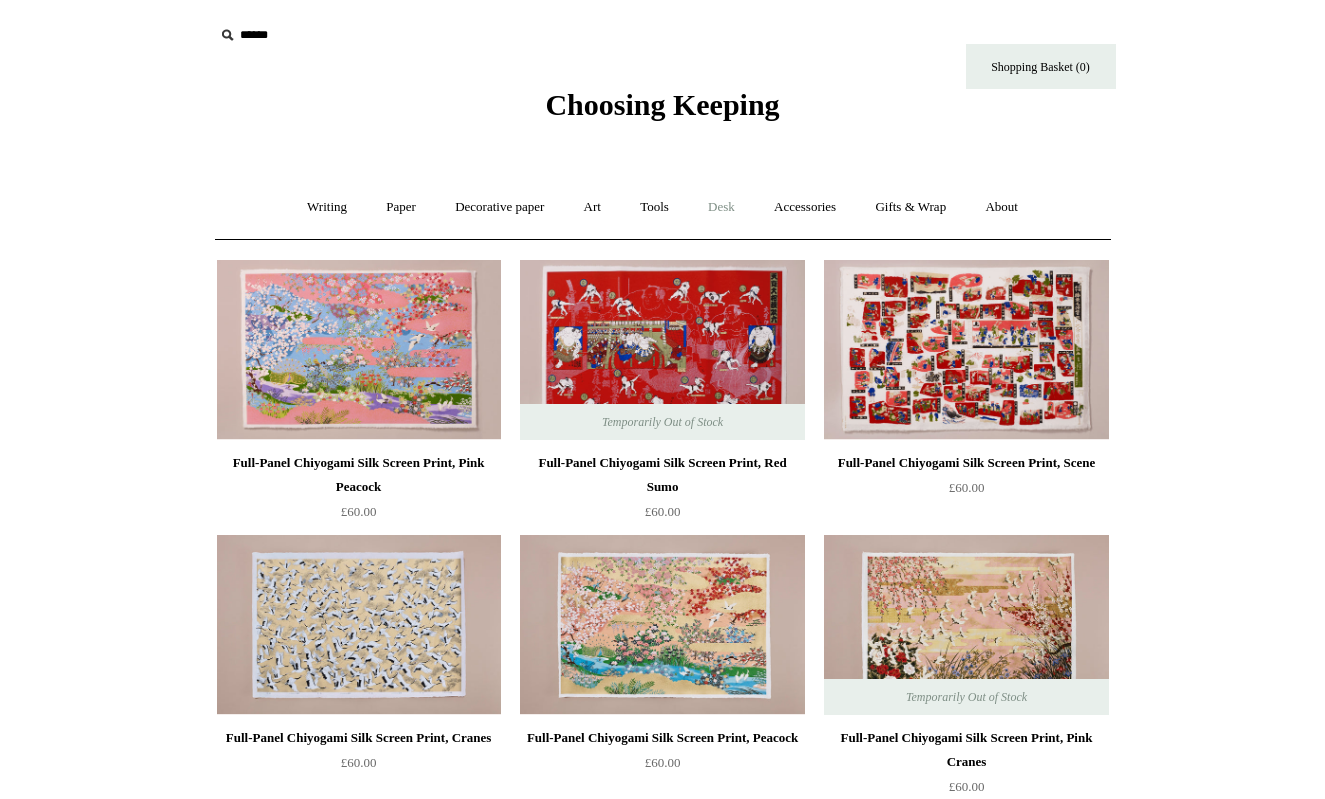 click on "Desk +" at bounding box center (721, 207) 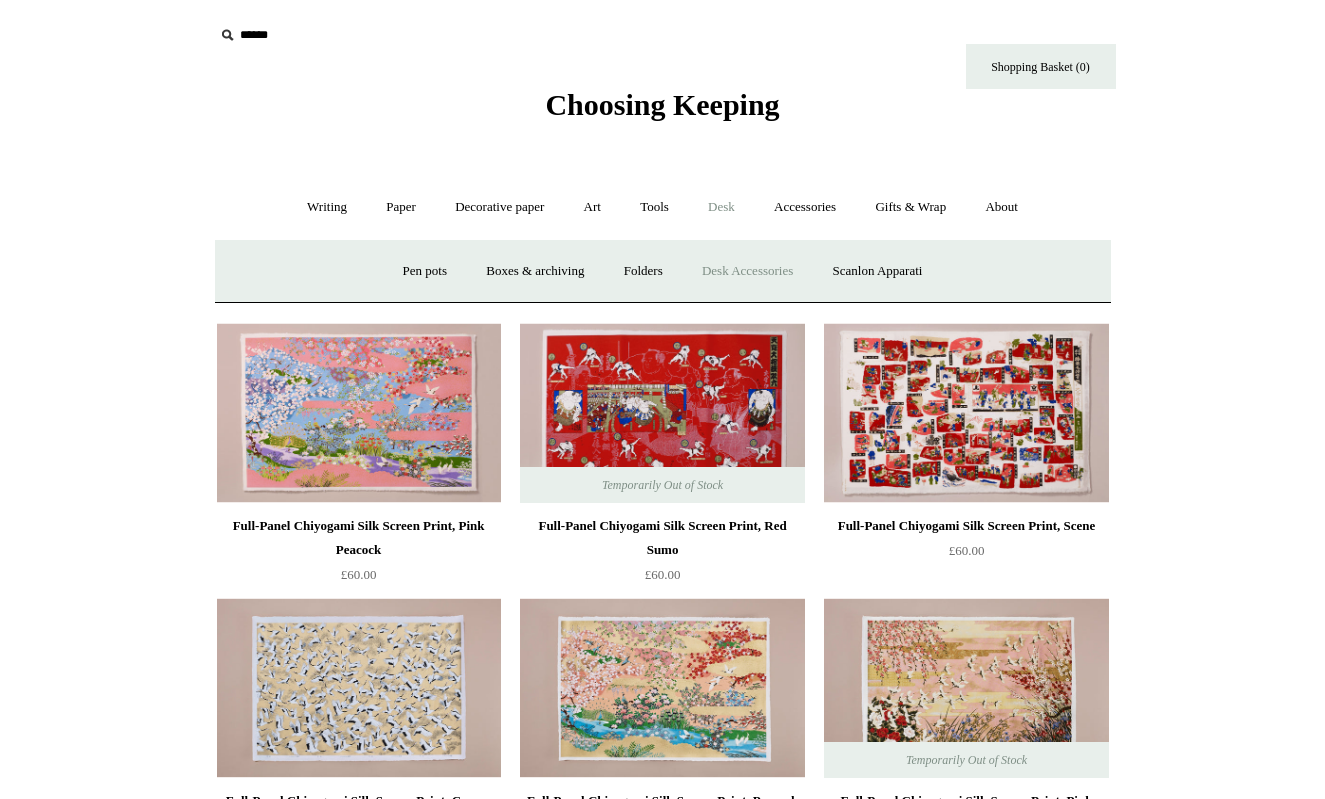 click on "Desk Accessories" at bounding box center [747, 271] 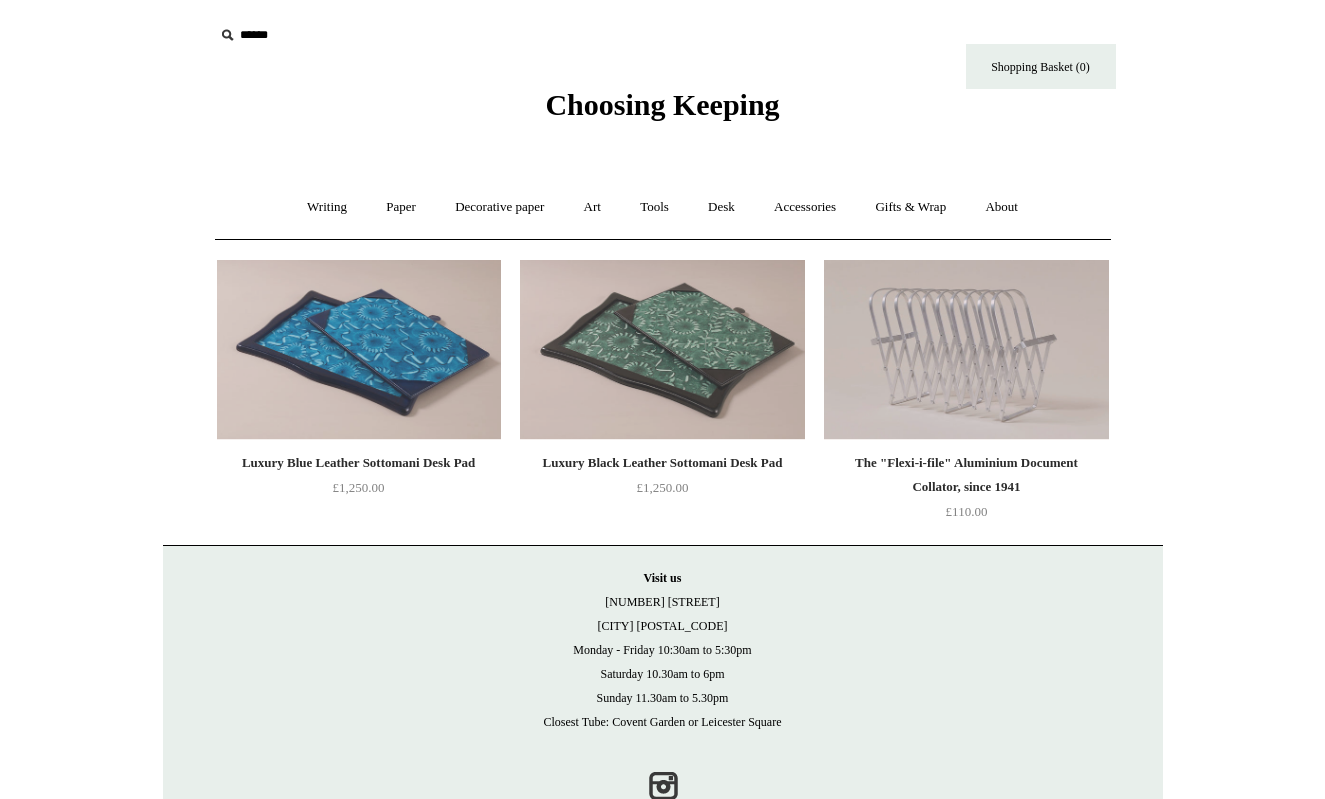 scroll, scrollTop: 0, scrollLeft: 0, axis: both 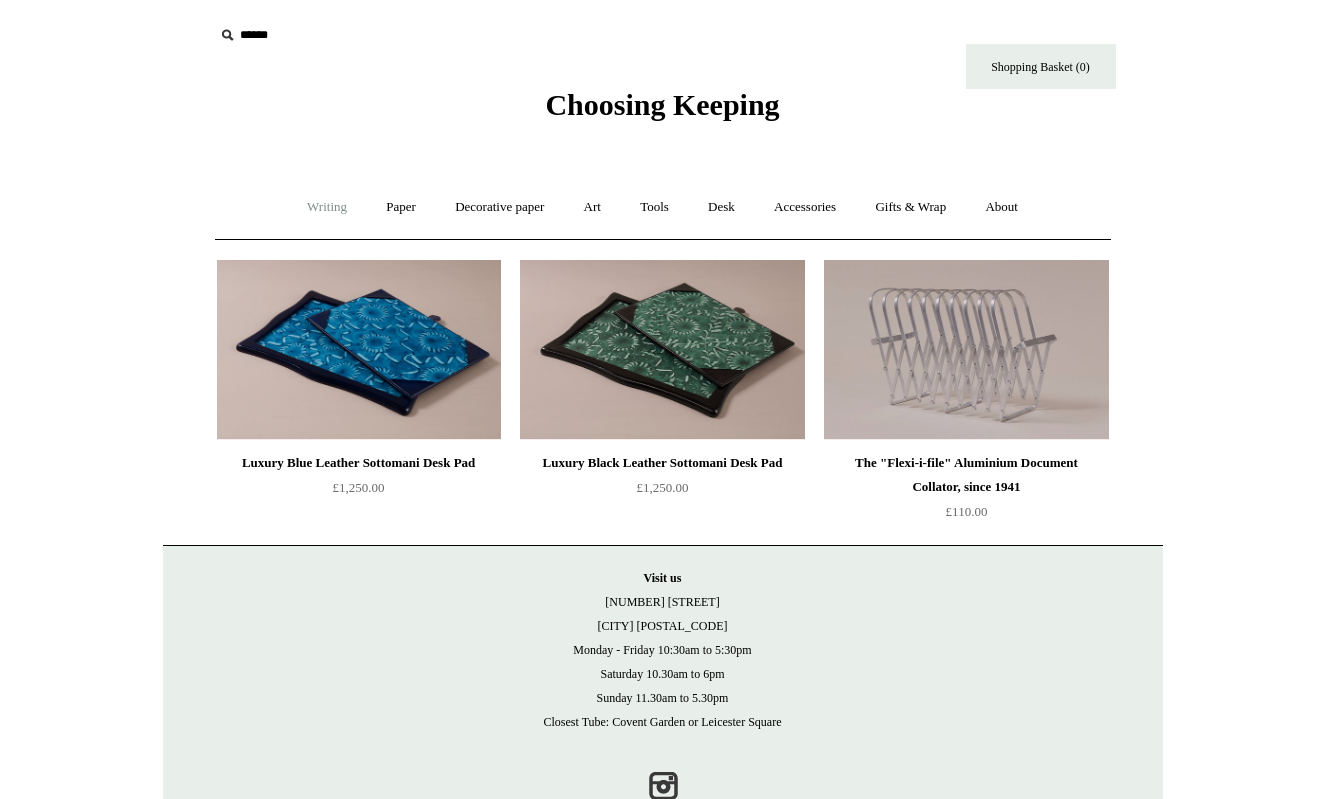 click on "Writing +" at bounding box center (327, 207) 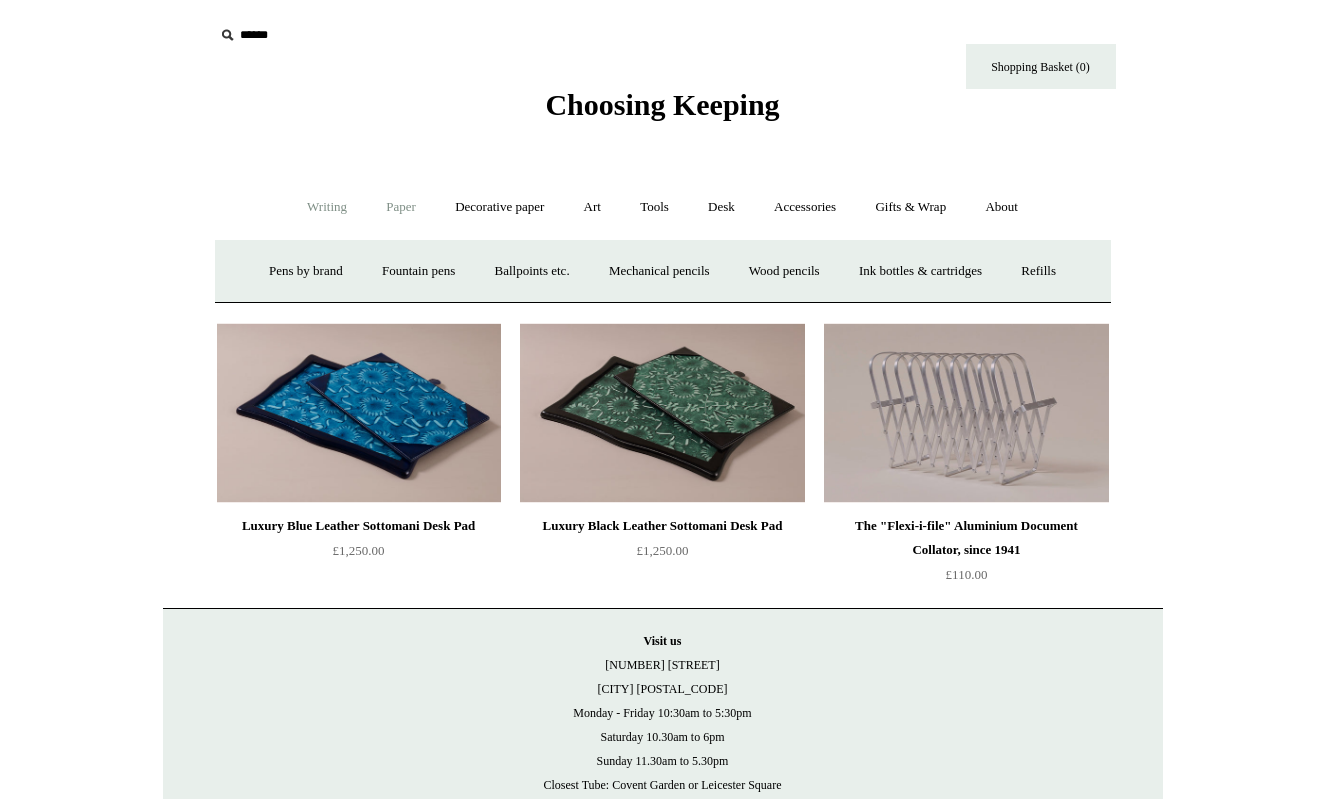 click on "Paper +" at bounding box center [401, 207] 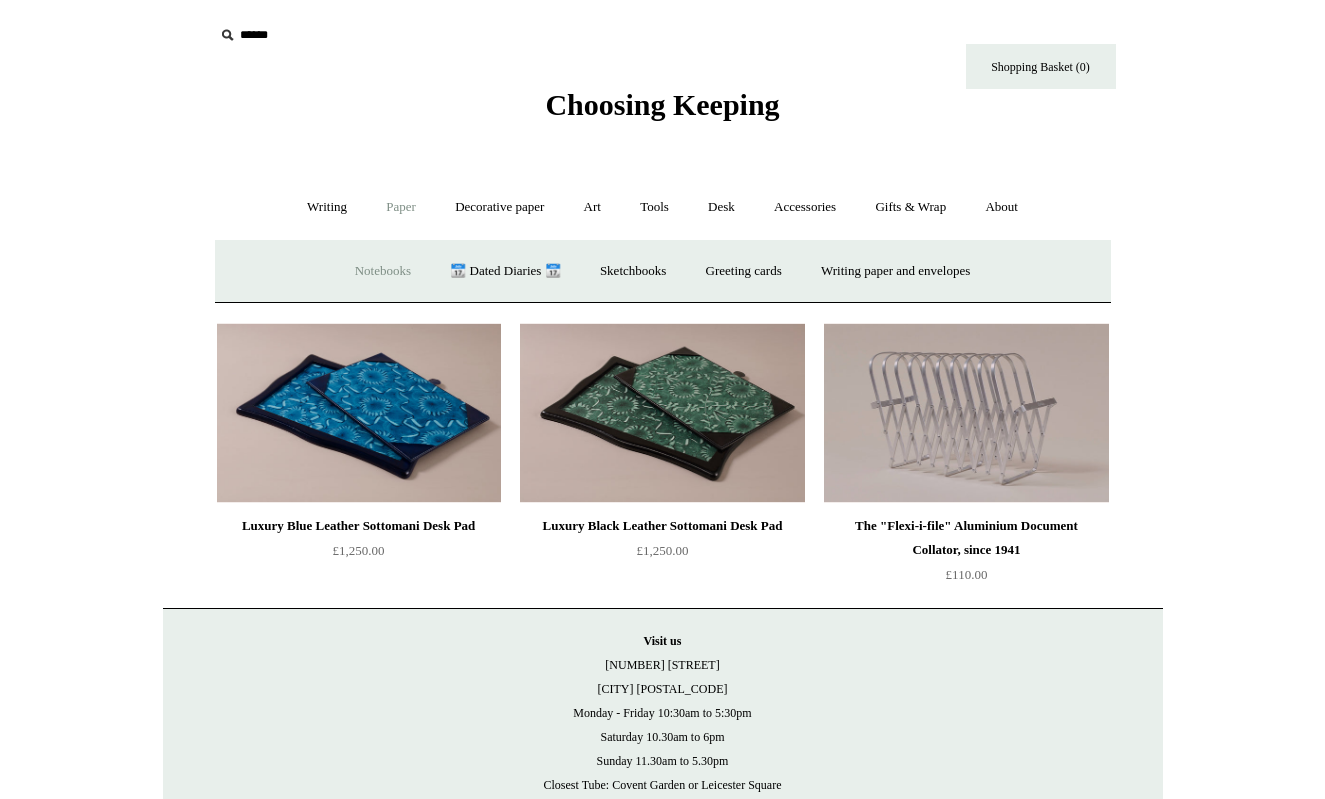click on "Notebooks +" at bounding box center [383, 271] 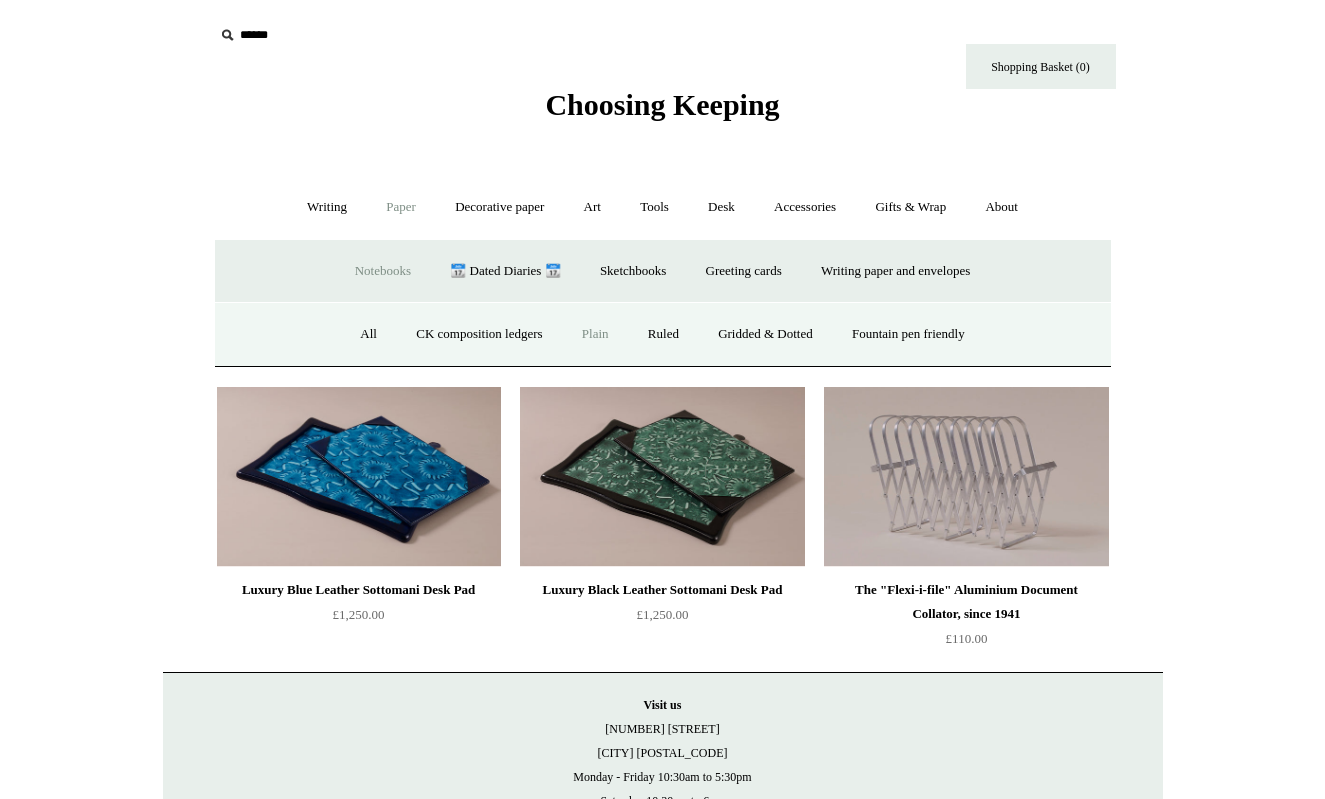 click on "Plain" at bounding box center [595, 334] 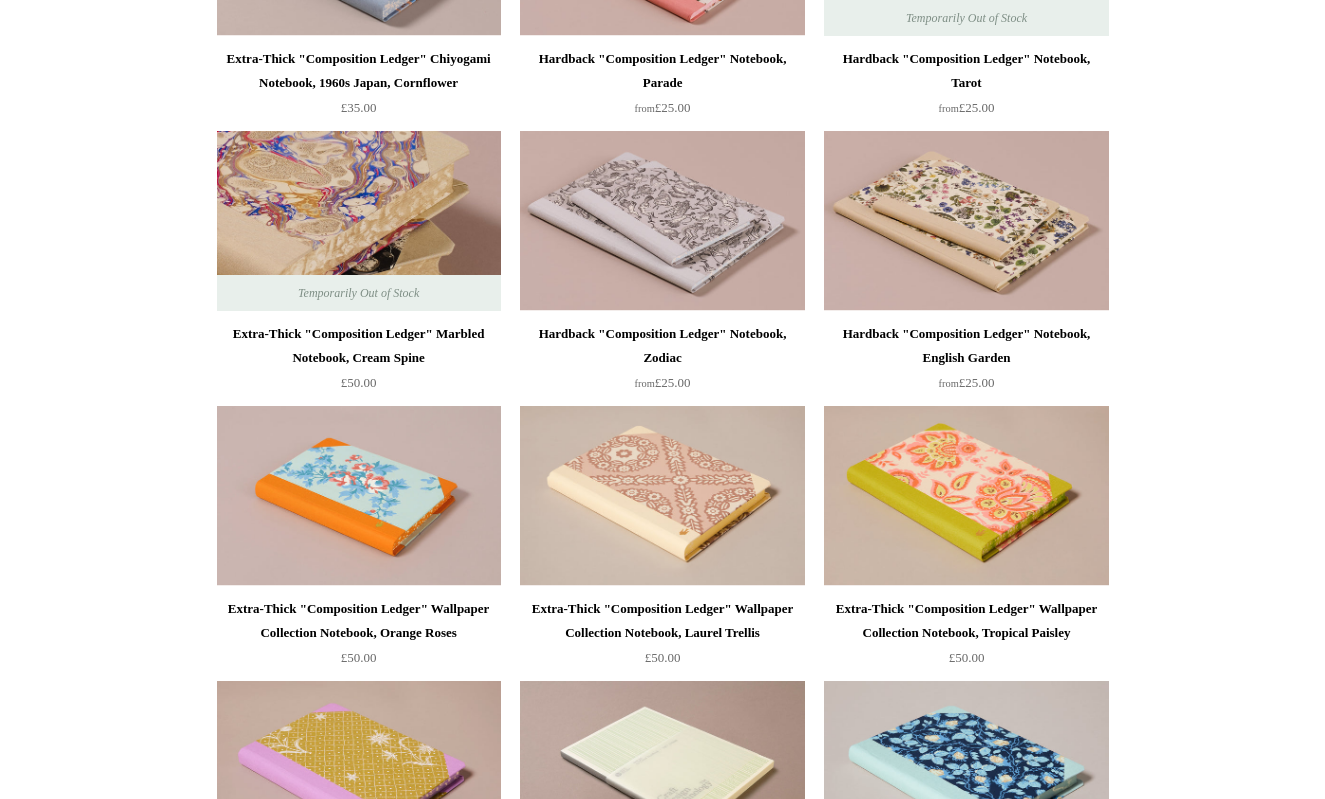 scroll, scrollTop: 4241, scrollLeft: 0, axis: vertical 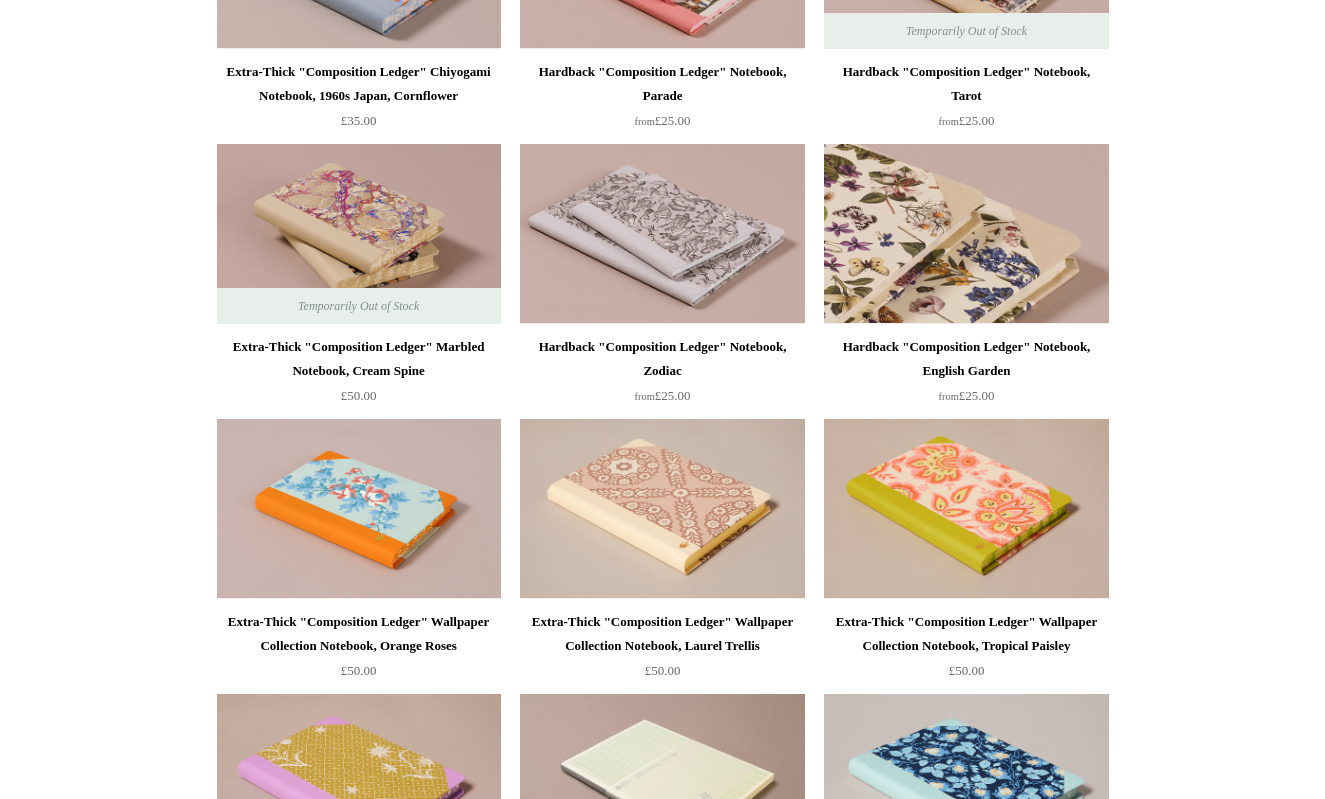 click at bounding box center (966, 234) 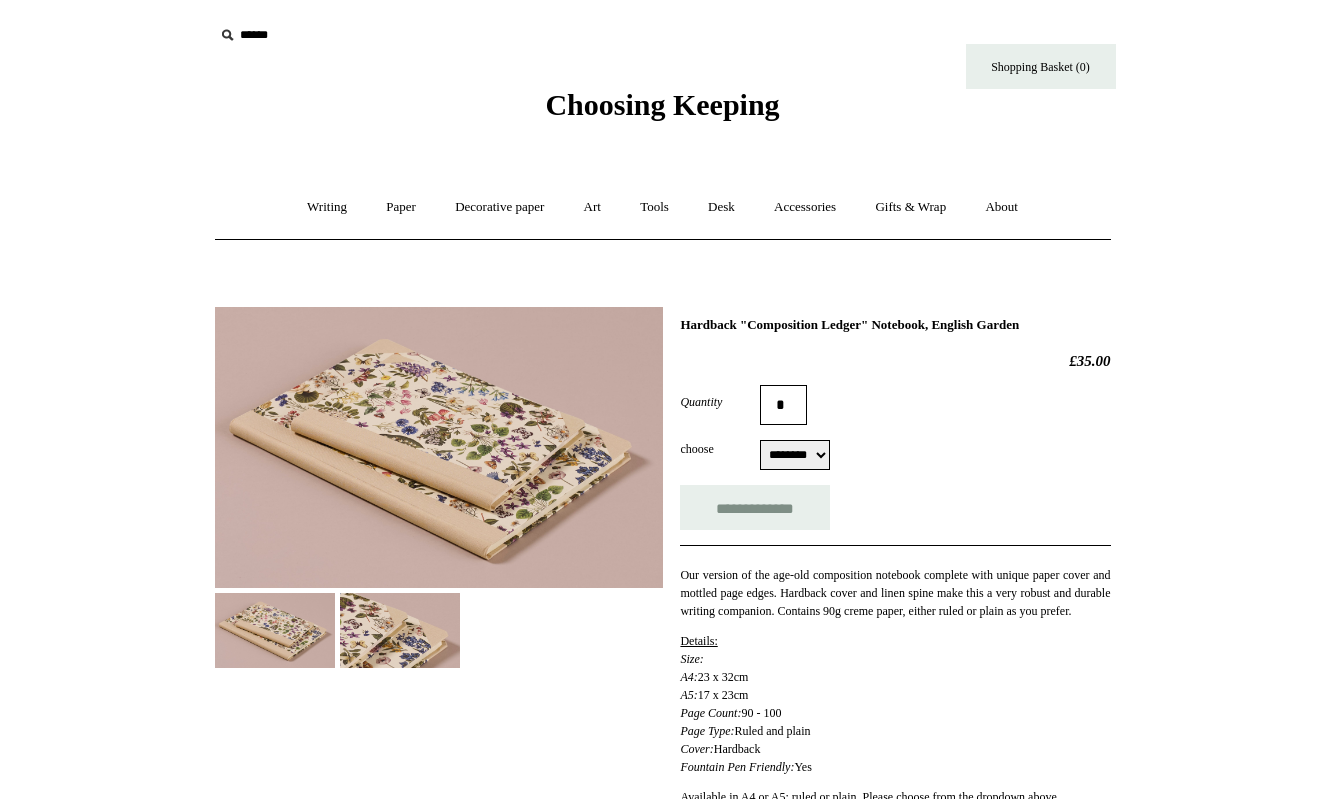 select on "********" 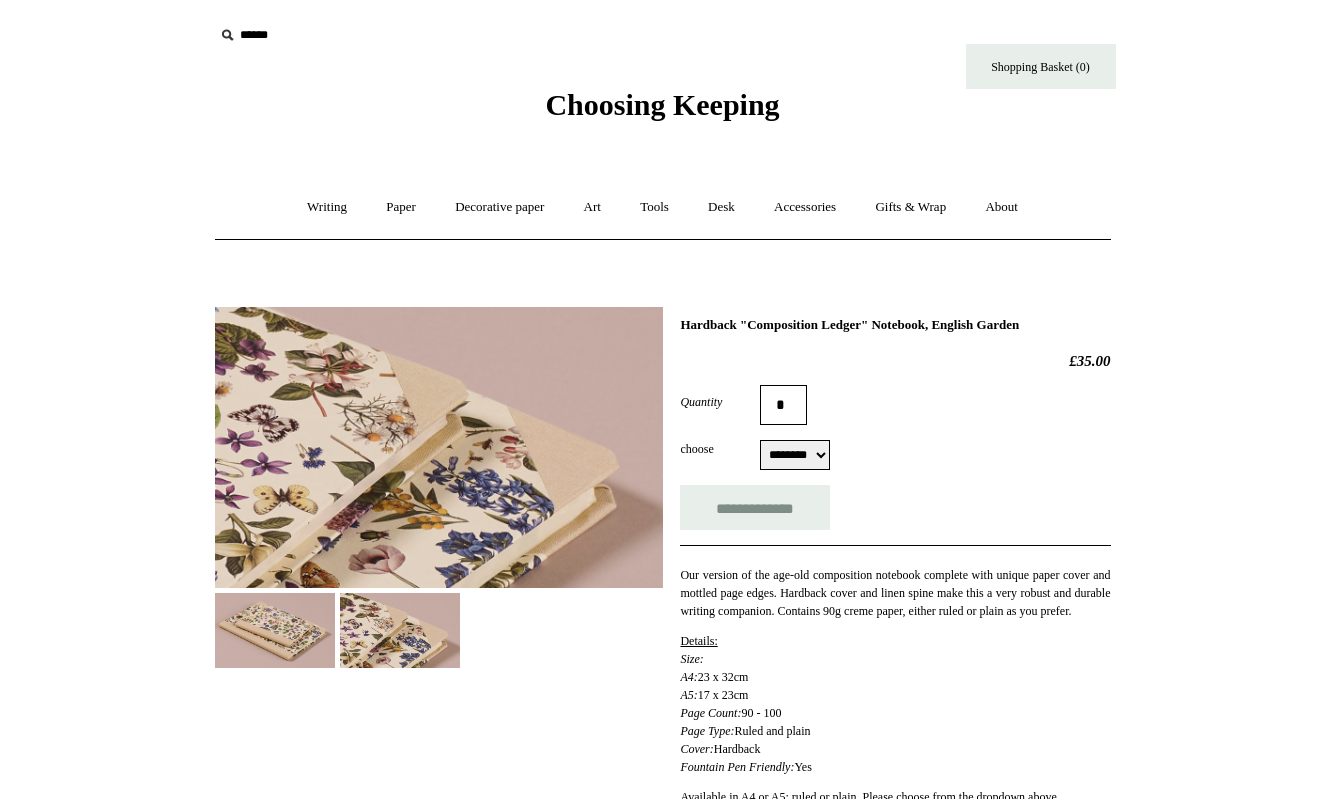 click at bounding box center (275, 630) 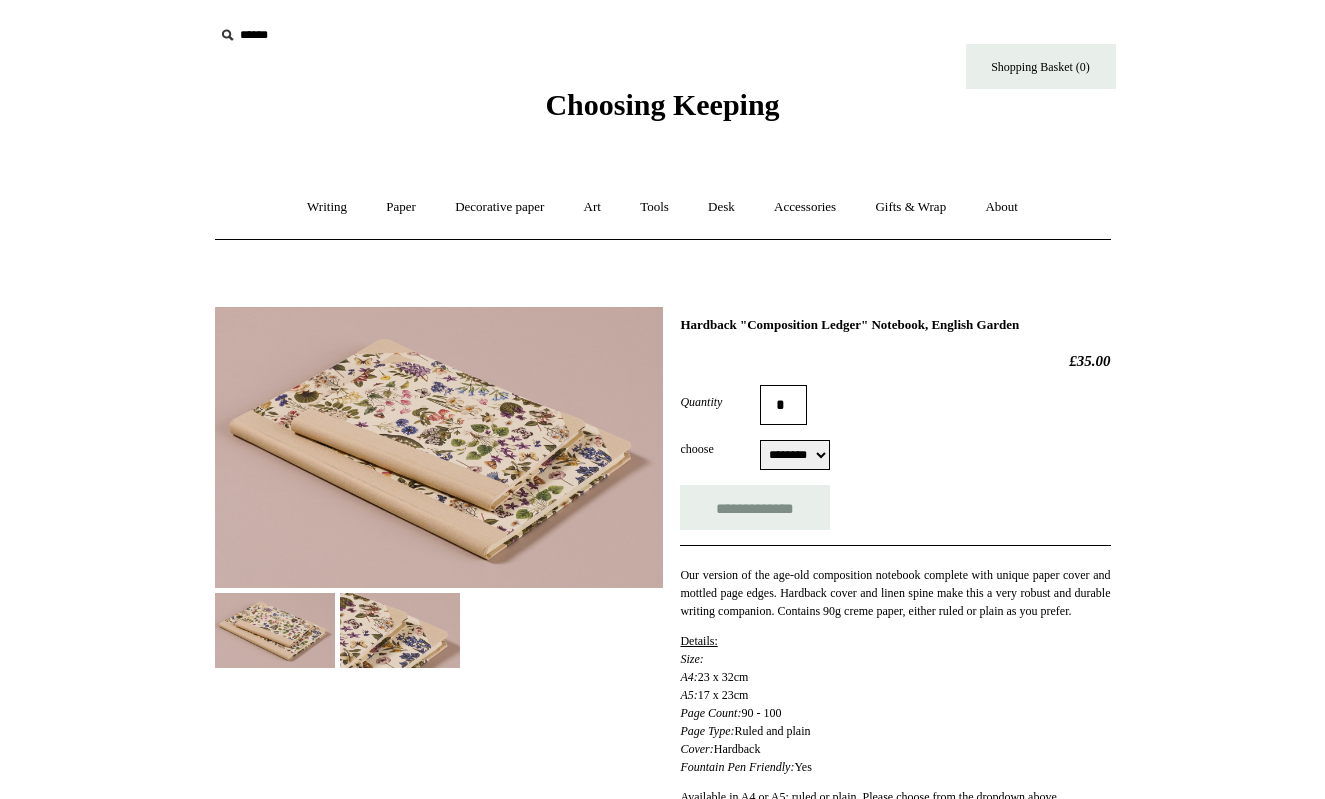 scroll, scrollTop: 0, scrollLeft: 0, axis: both 